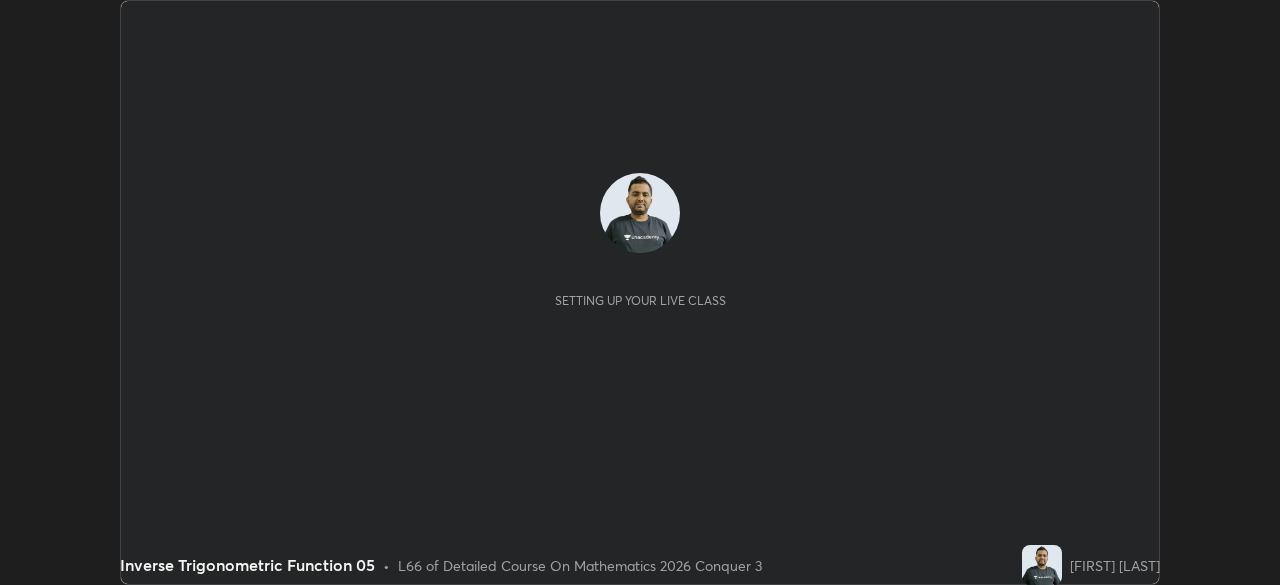 scroll, scrollTop: 0, scrollLeft: 0, axis: both 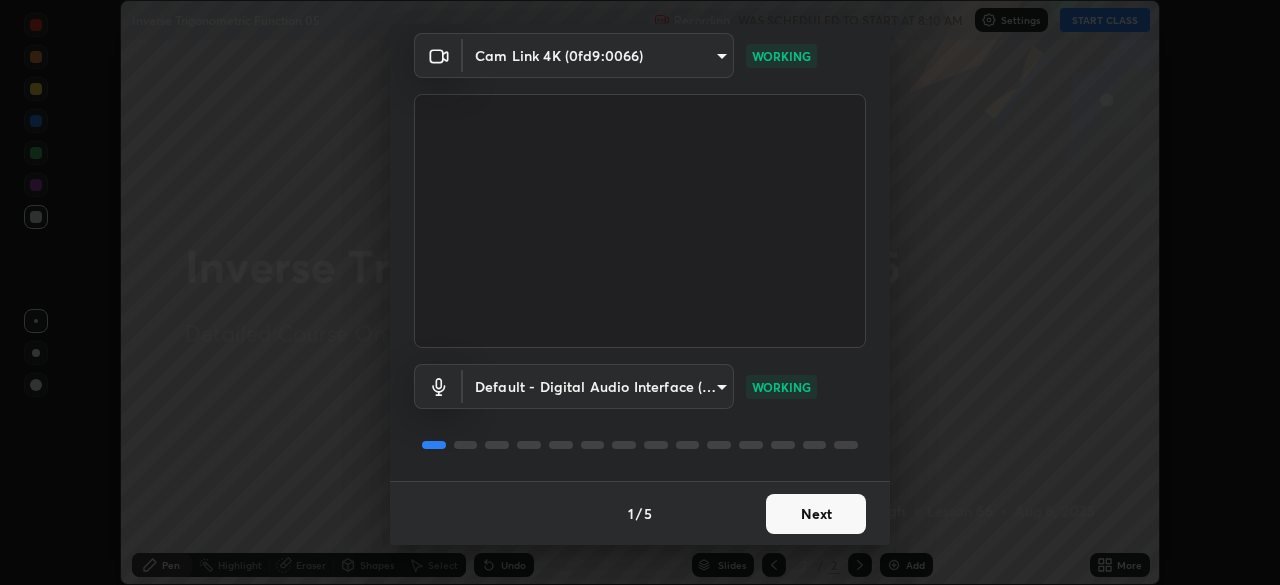 click on "Next" at bounding box center (816, 514) 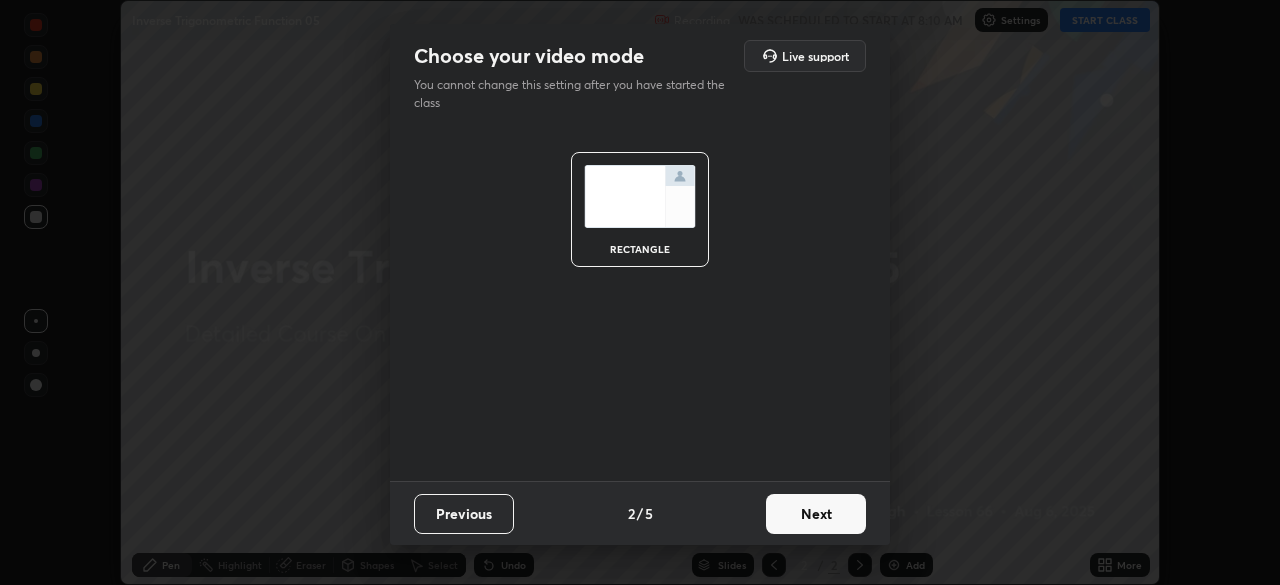 scroll, scrollTop: 0, scrollLeft: 0, axis: both 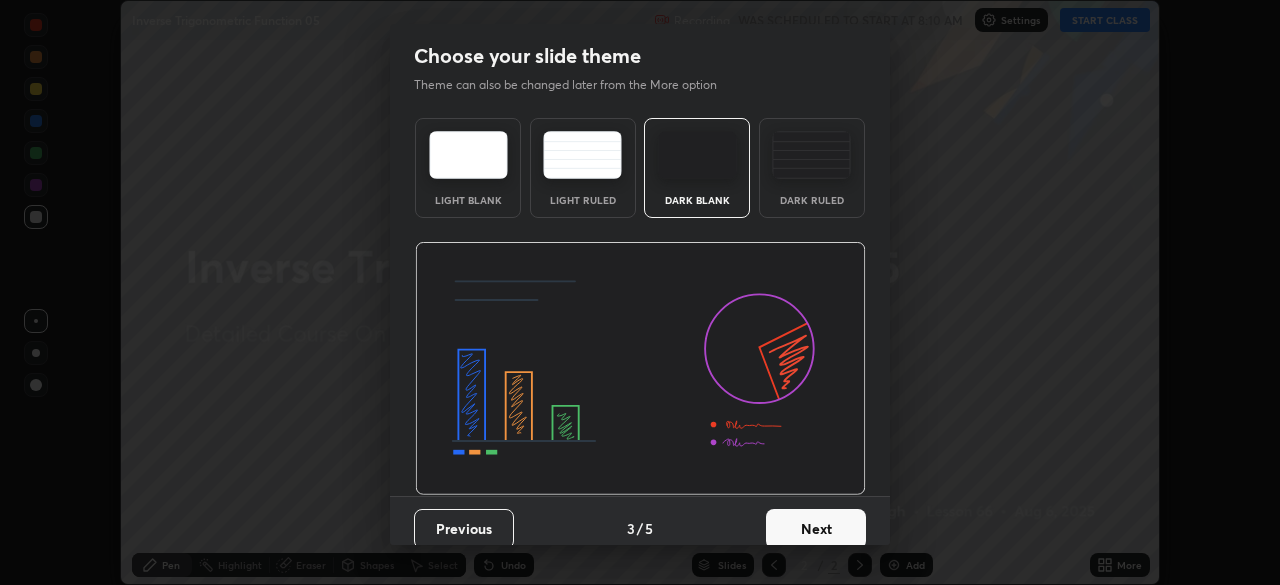 click on "Dark Ruled" at bounding box center [812, 200] 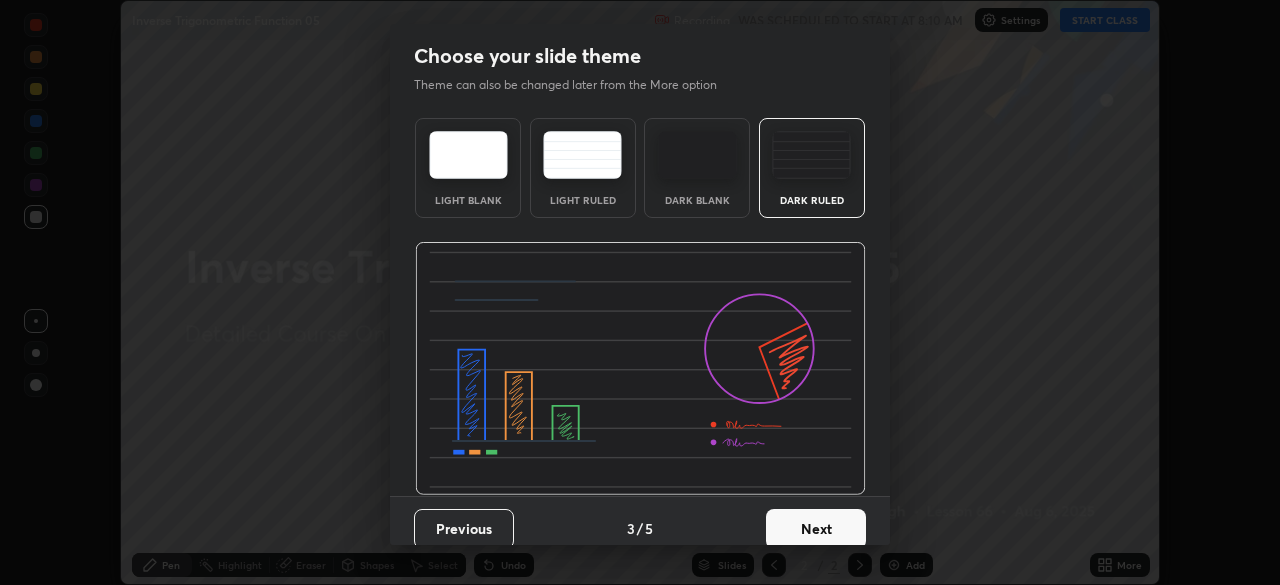 click on "Next" at bounding box center [816, 529] 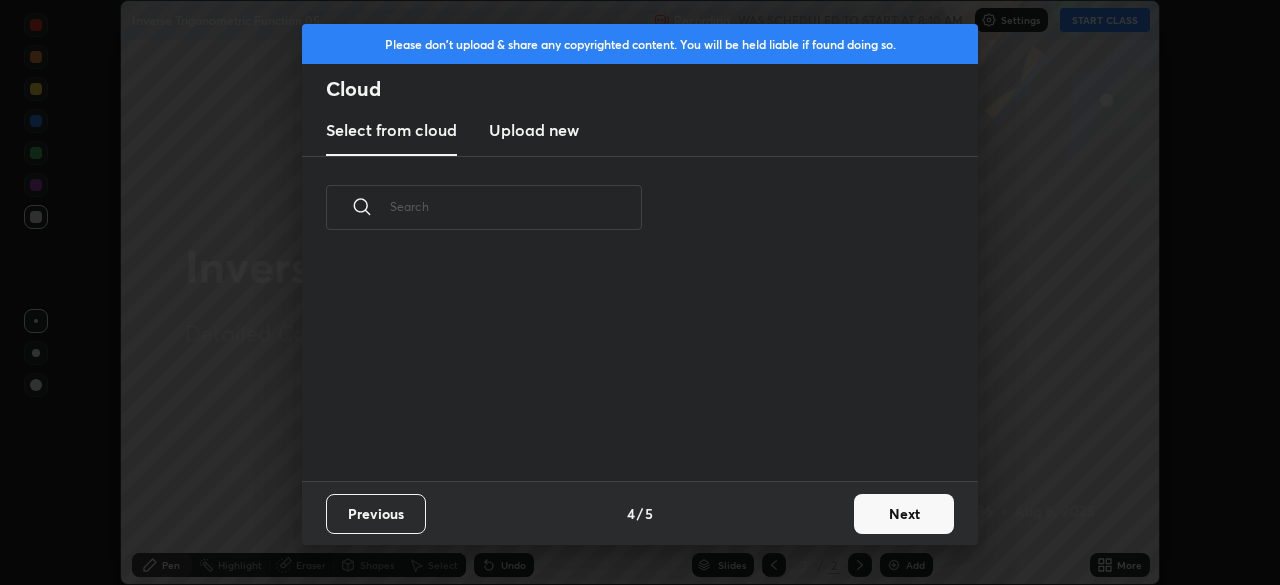 click on "Next" at bounding box center [904, 514] 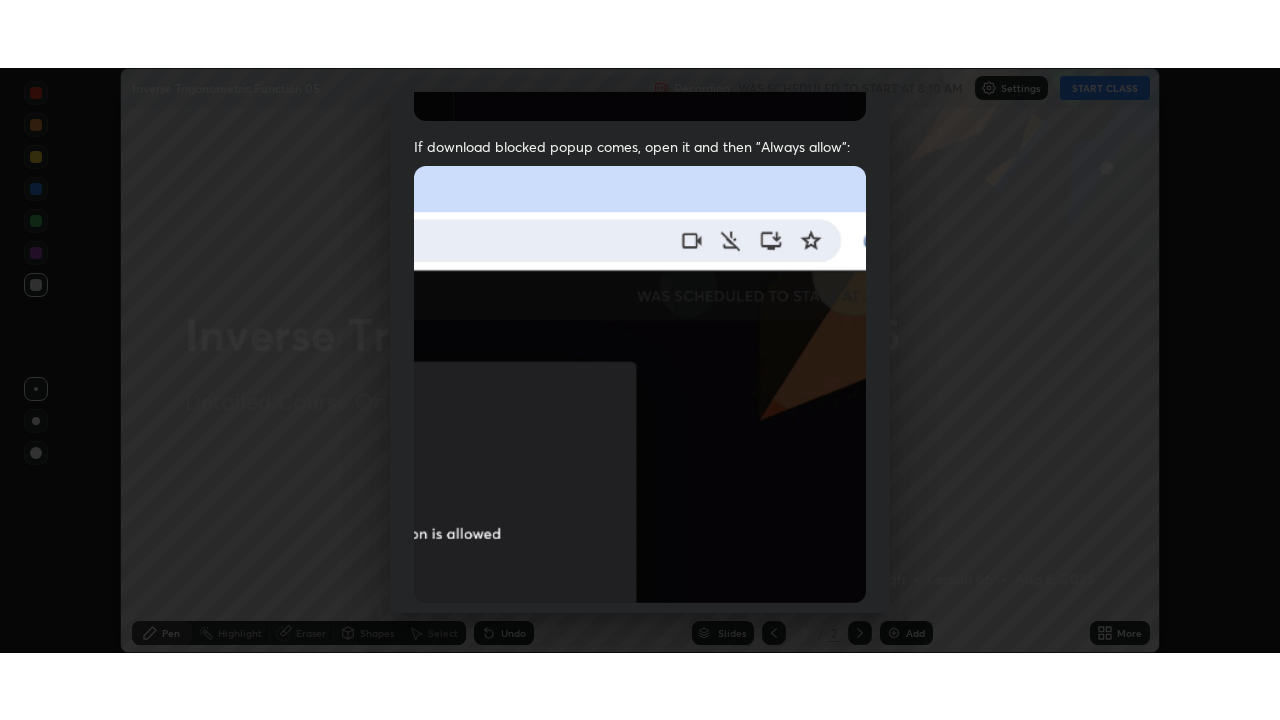 scroll, scrollTop: 479, scrollLeft: 0, axis: vertical 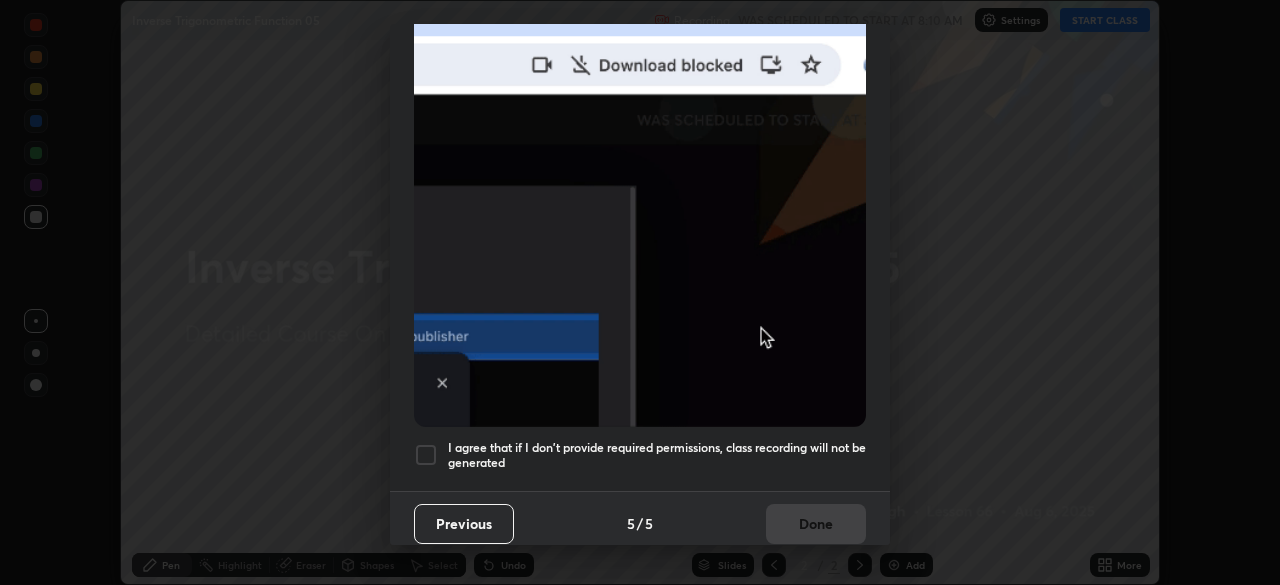 click on "I agree that if I don't provide required permissions, class recording will not be generated" at bounding box center [657, 455] 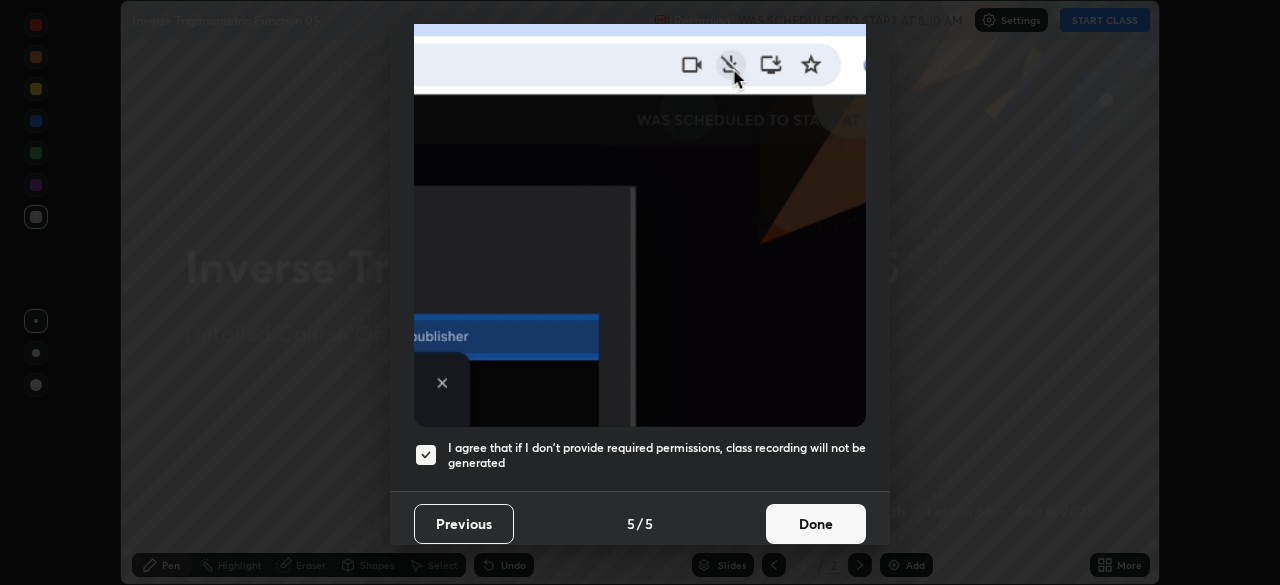 click on "Done" at bounding box center [816, 524] 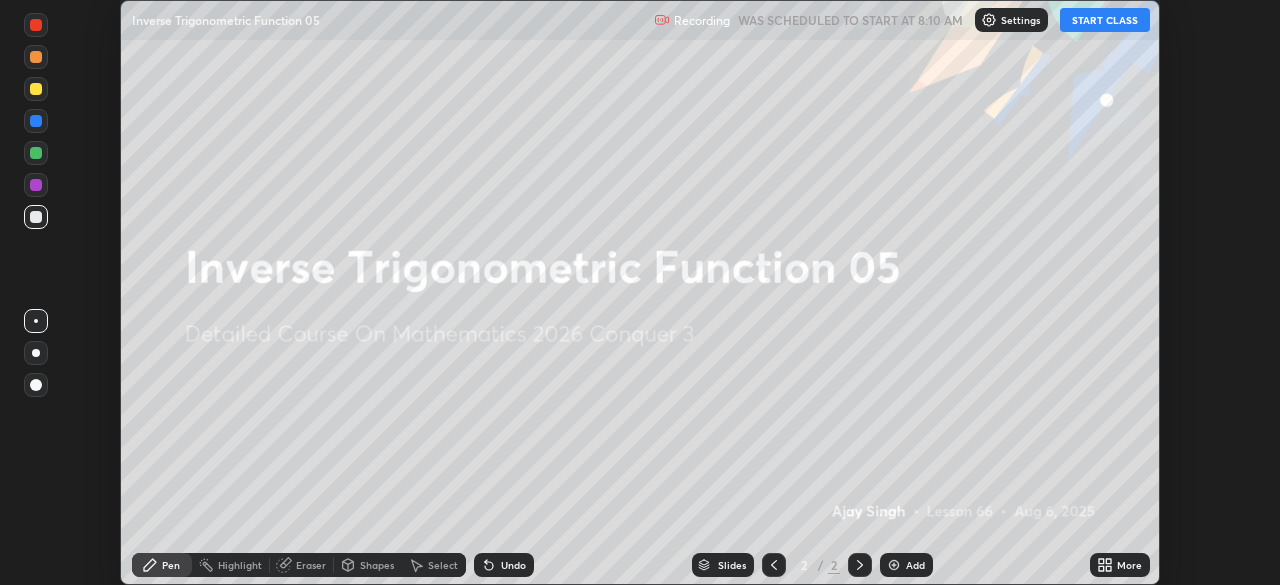 click on "More" at bounding box center (1129, 565) 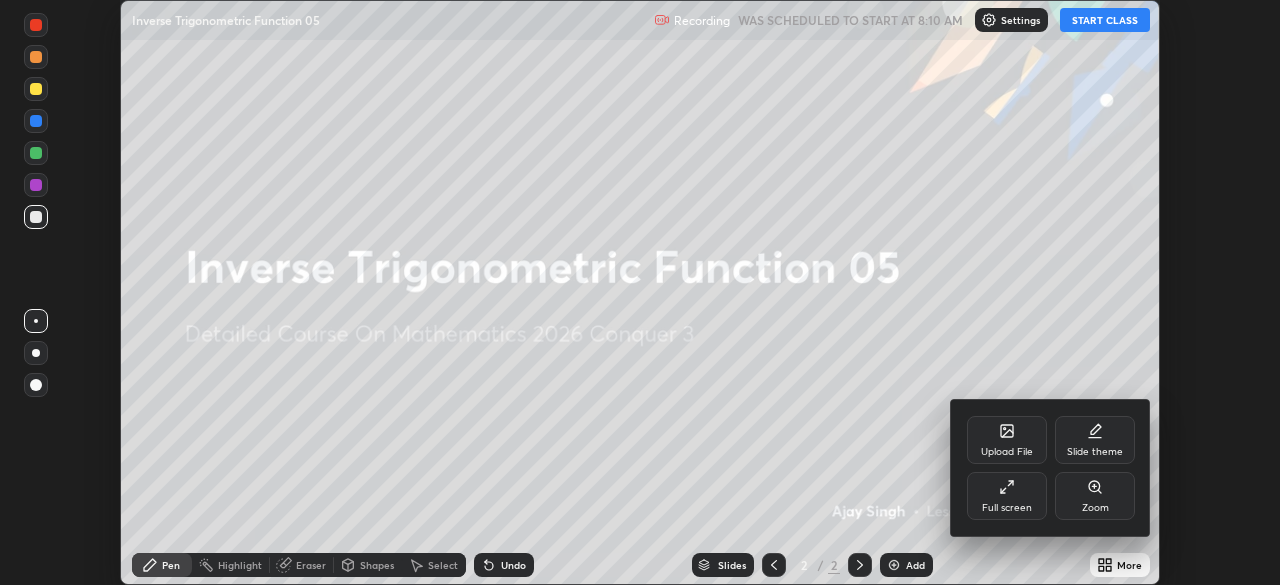 click 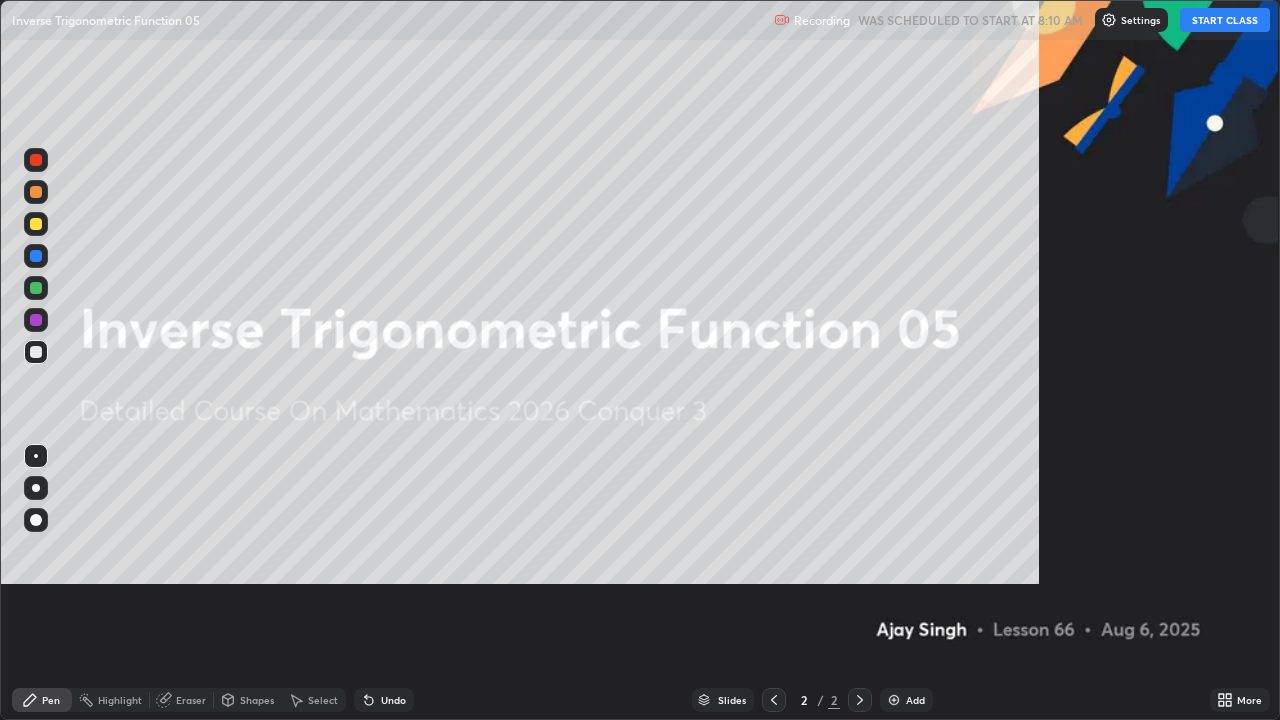 scroll, scrollTop: 99280, scrollLeft: 98720, axis: both 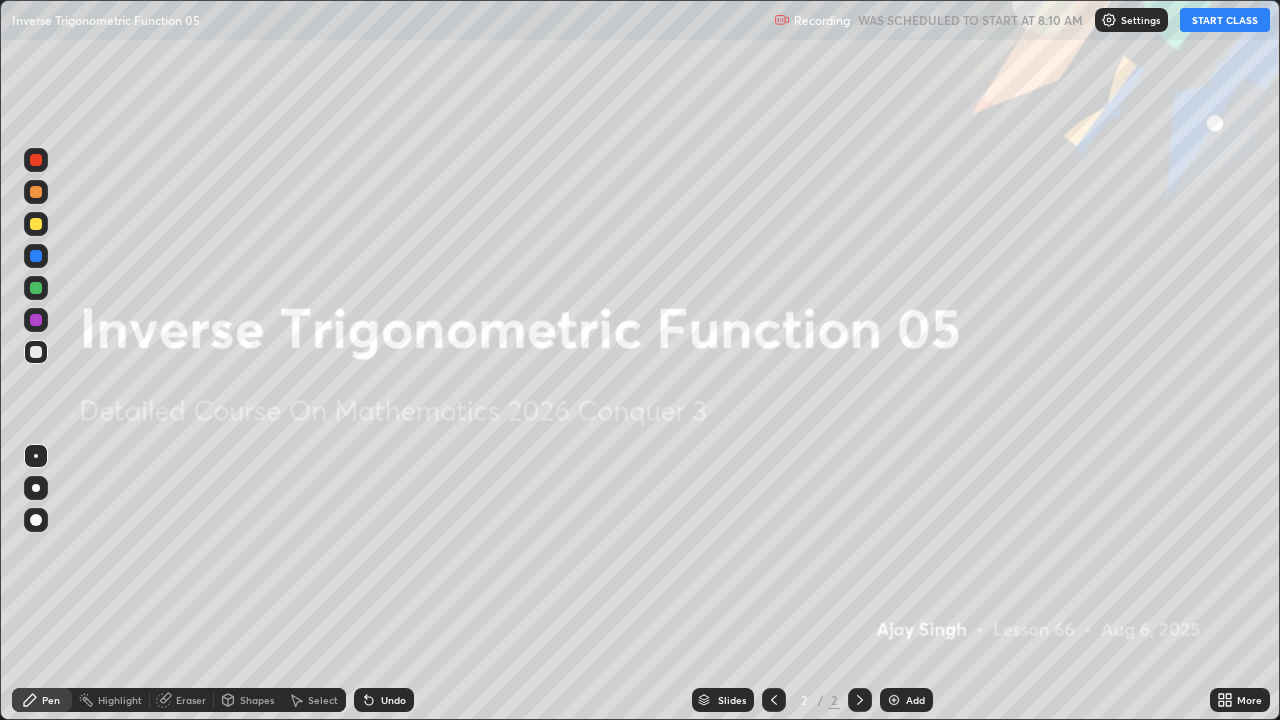 click on "START CLASS" at bounding box center [1225, 20] 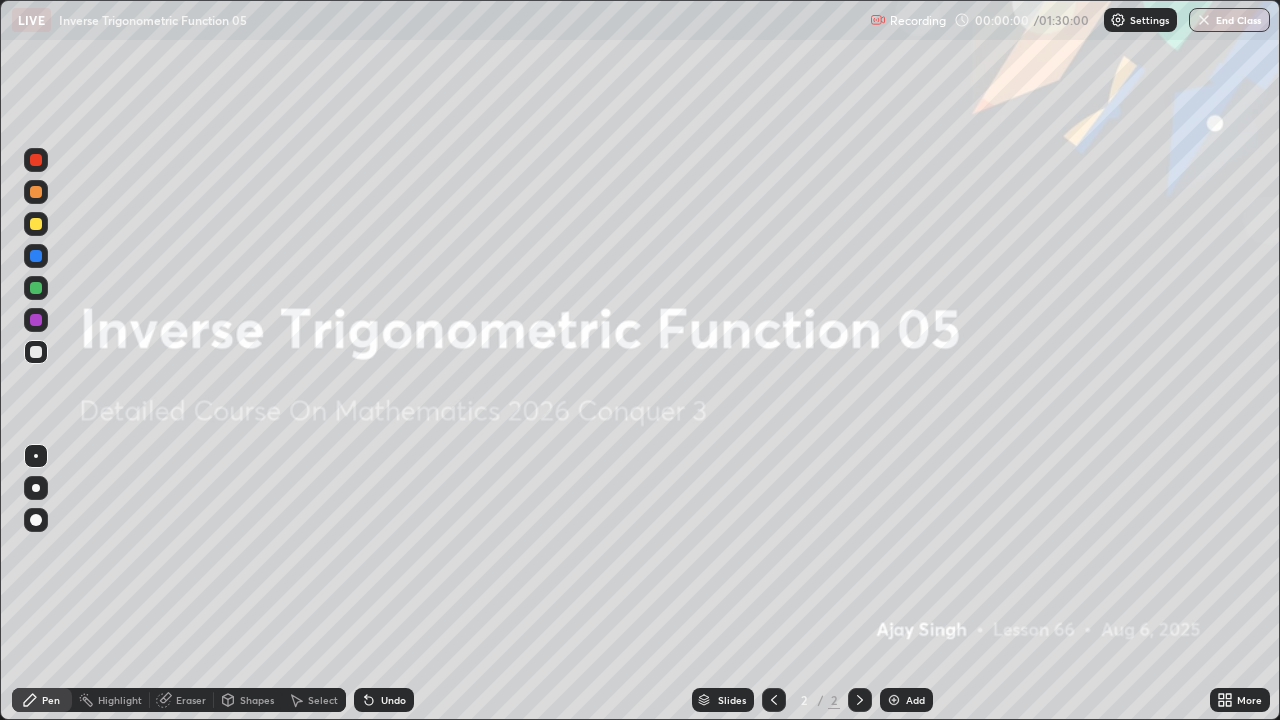 click on "Add" at bounding box center [915, 700] 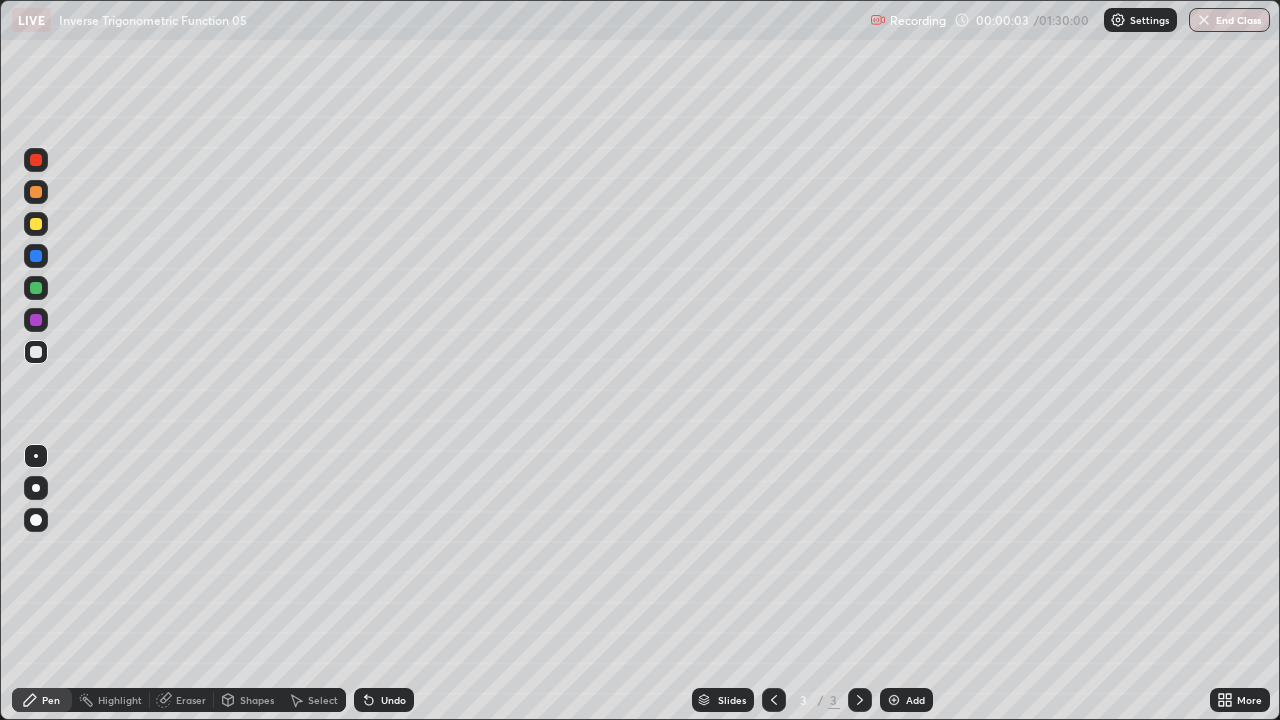 click at bounding box center [36, 488] 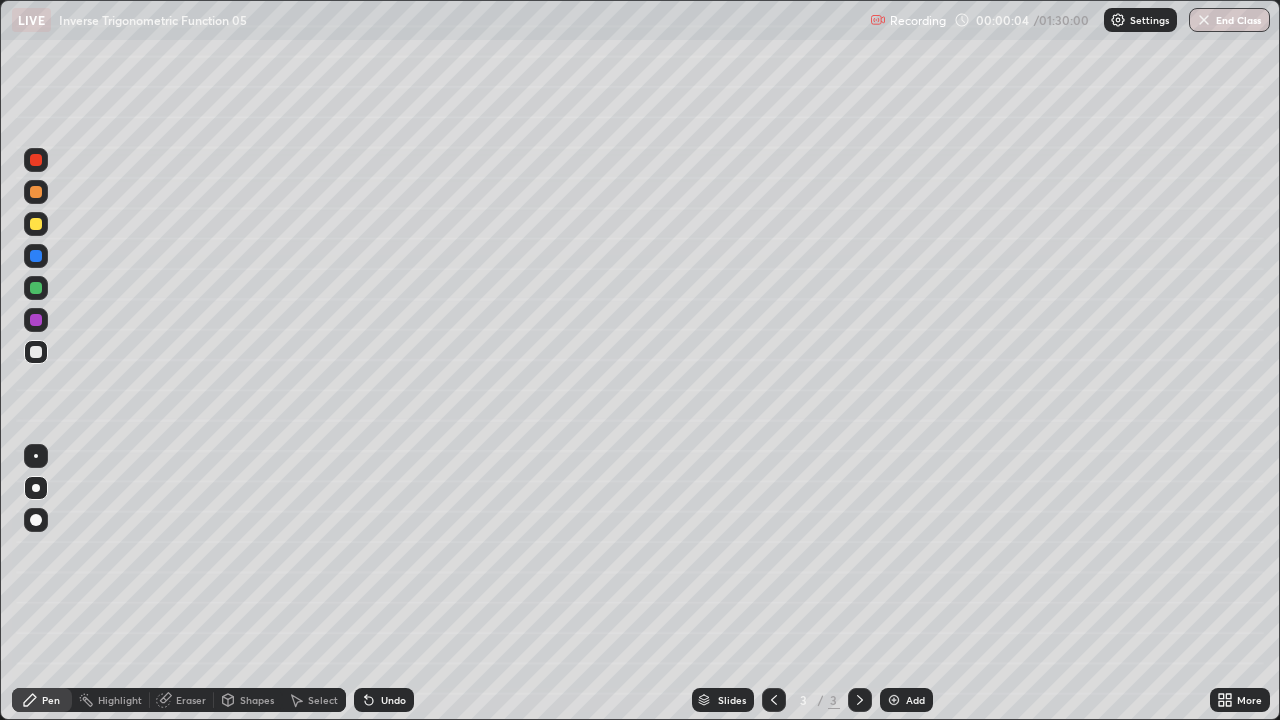 click at bounding box center (36, 352) 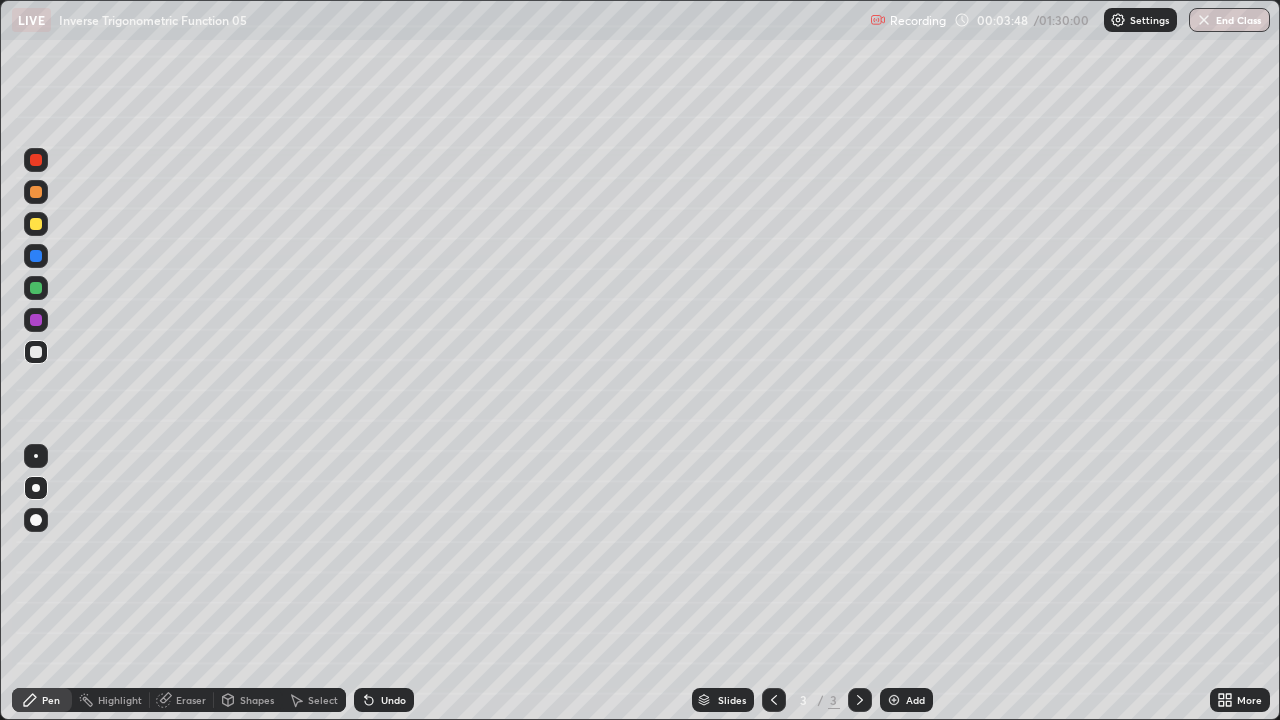 click on "Undo" at bounding box center [393, 700] 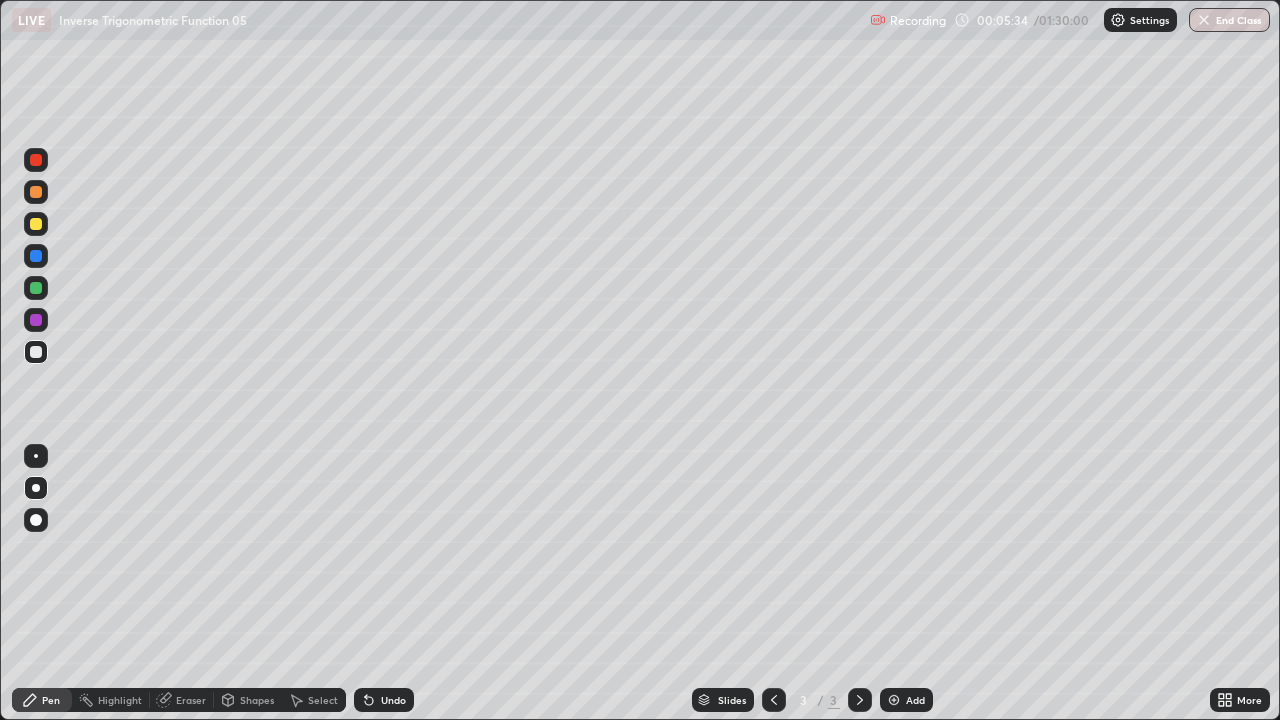 click on "Add" at bounding box center [915, 700] 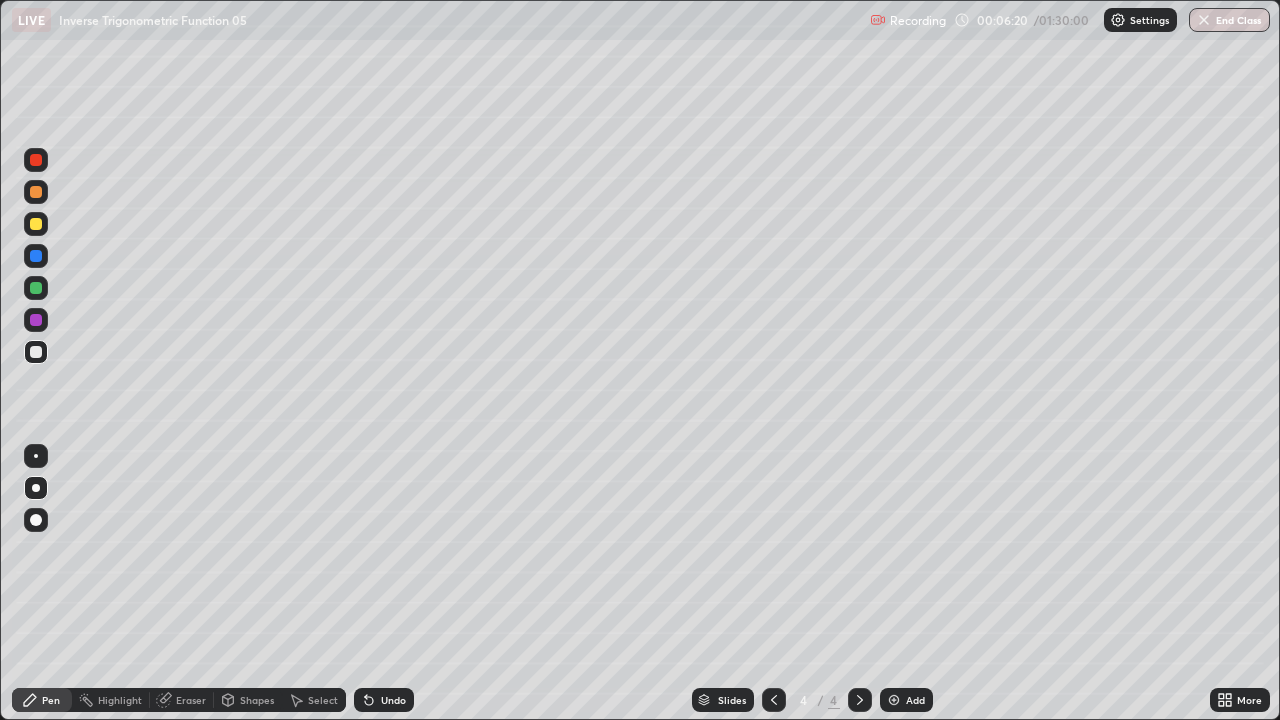 click at bounding box center [36, 224] 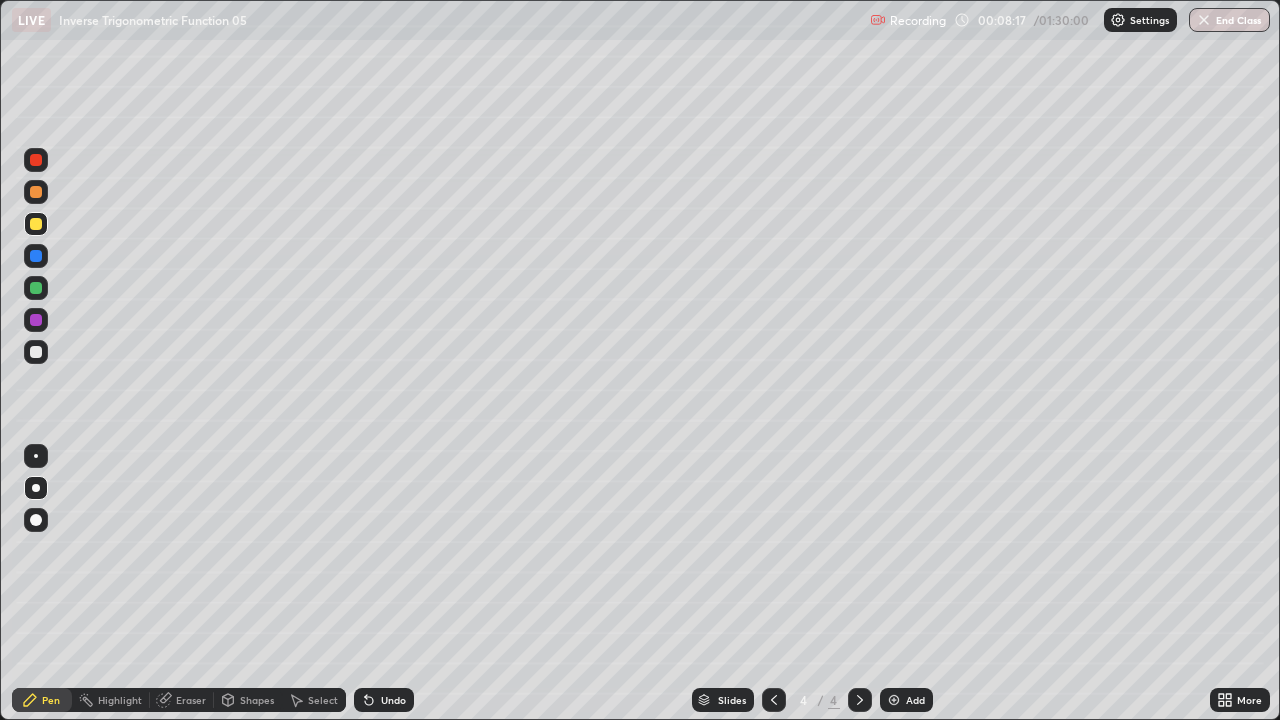 click on "Eraser" at bounding box center [191, 700] 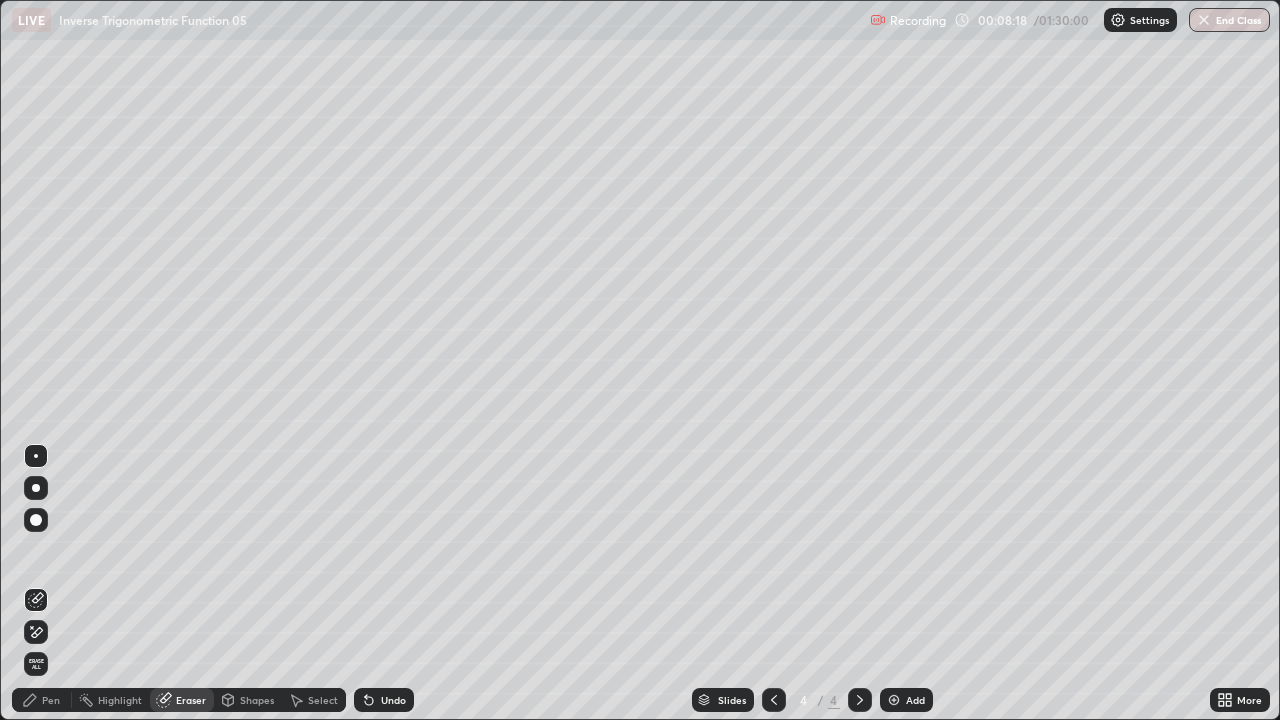 click at bounding box center [36, 632] 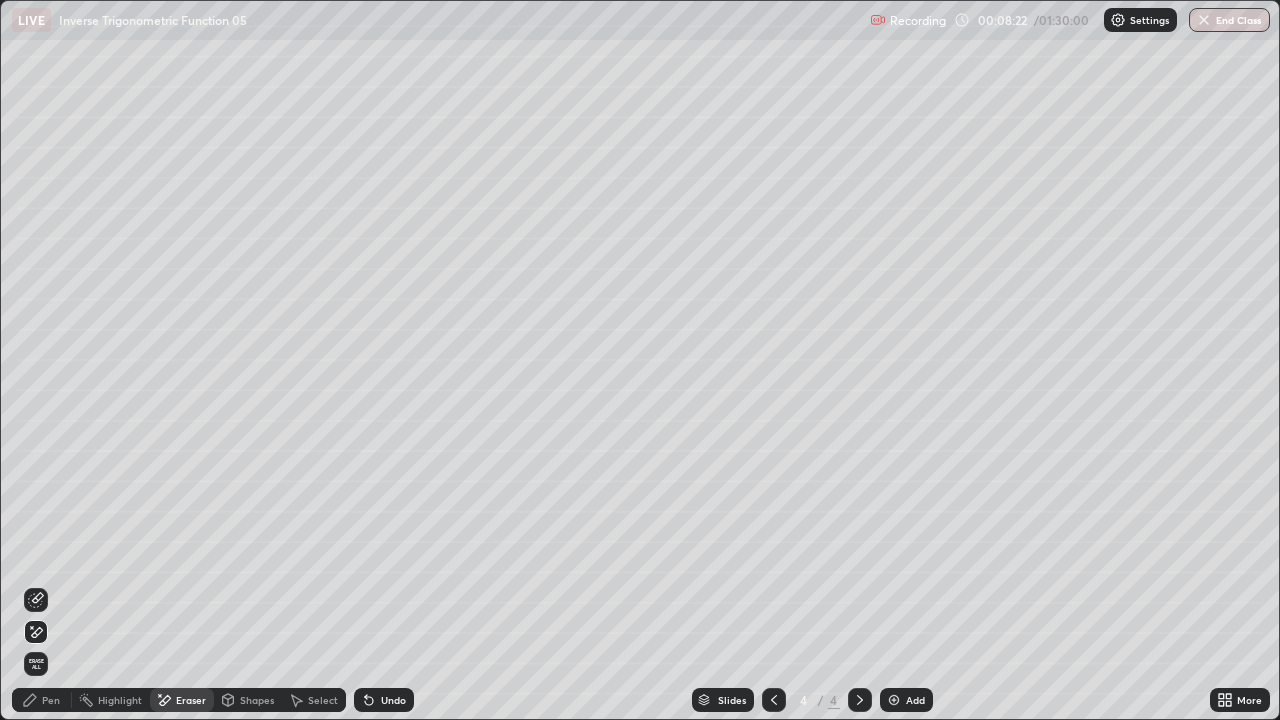 click on "Pen" at bounding box center [51, 700] 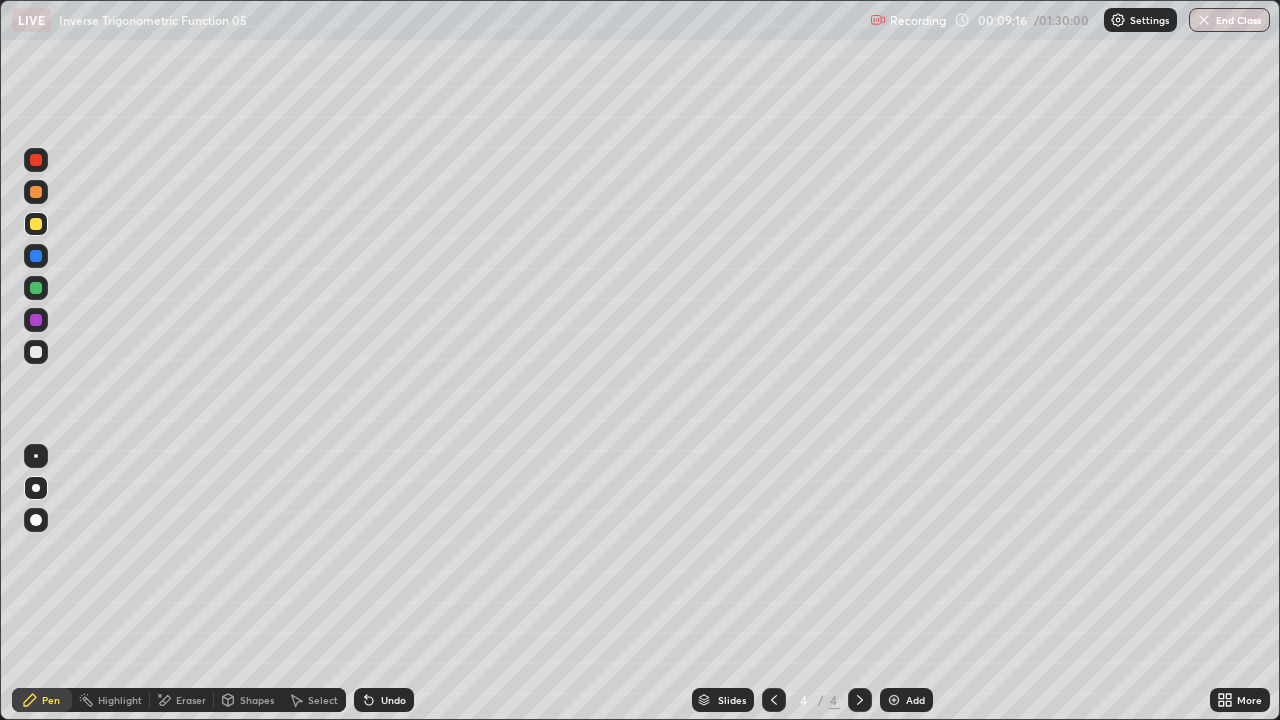 click on "Add" at bounding box center (915, 700) 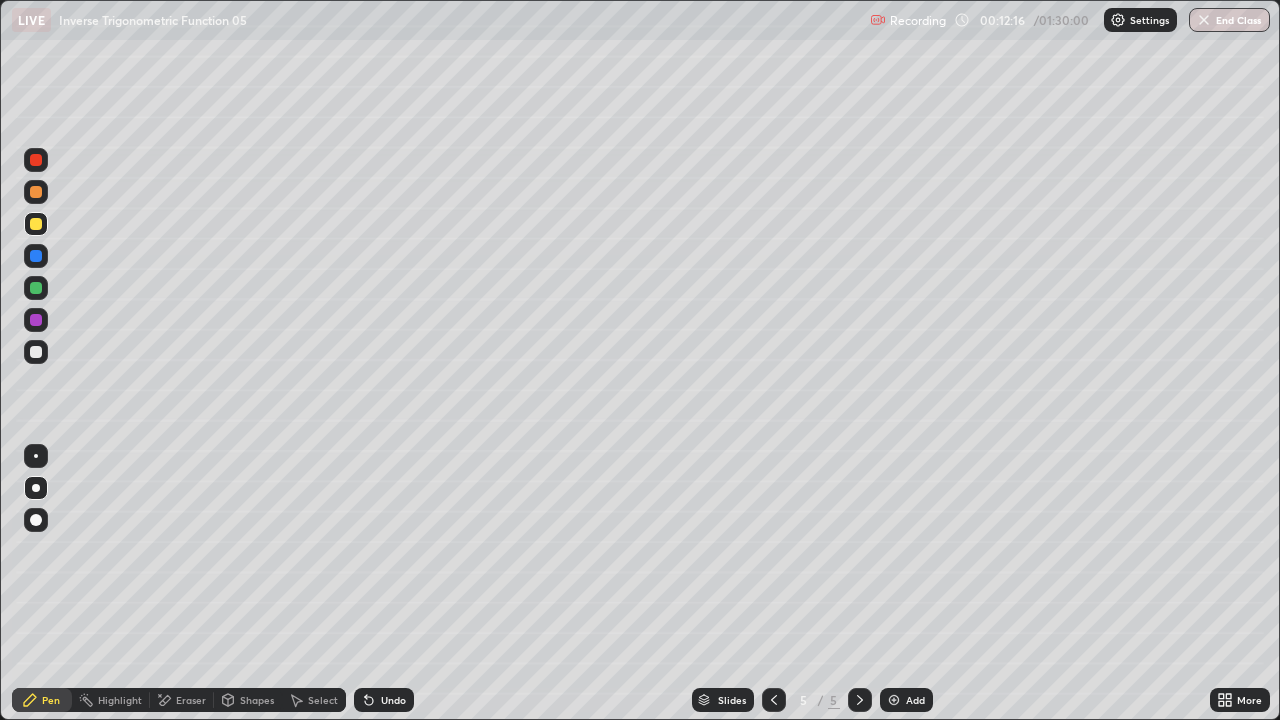 click at bounding box center [36, 352] 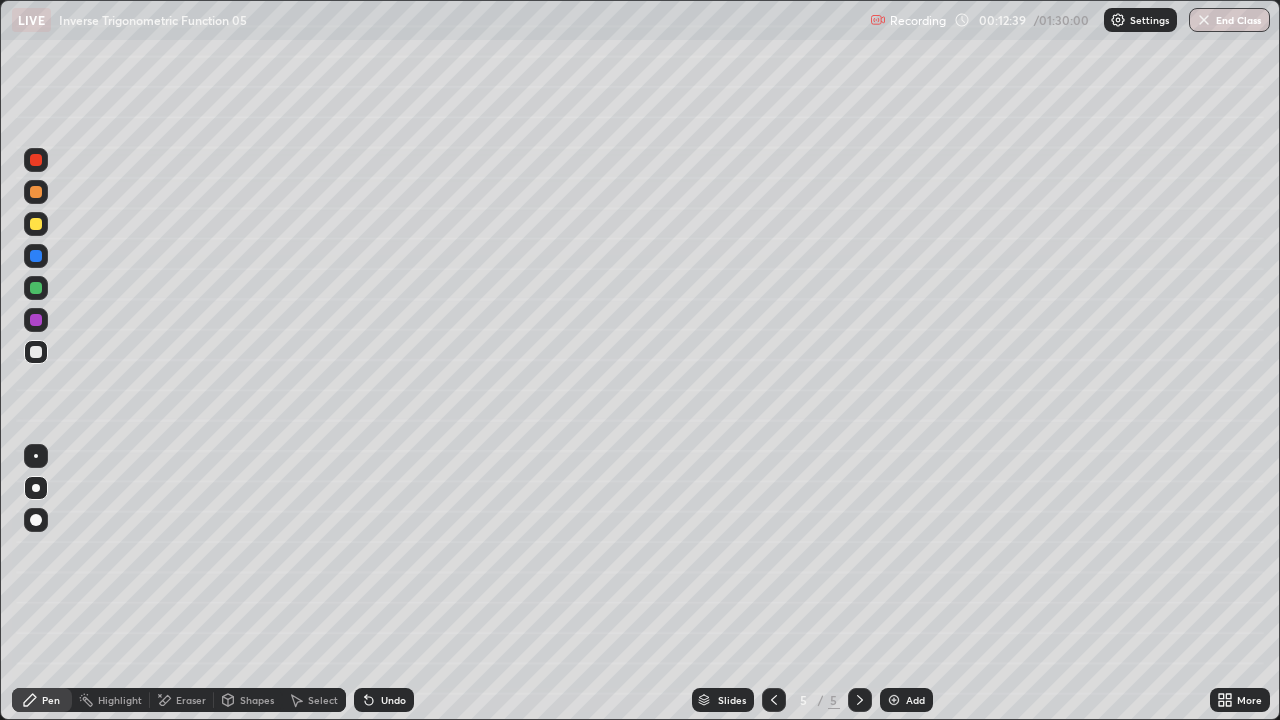 click on "Eraser" at bounding box center (191, 700) 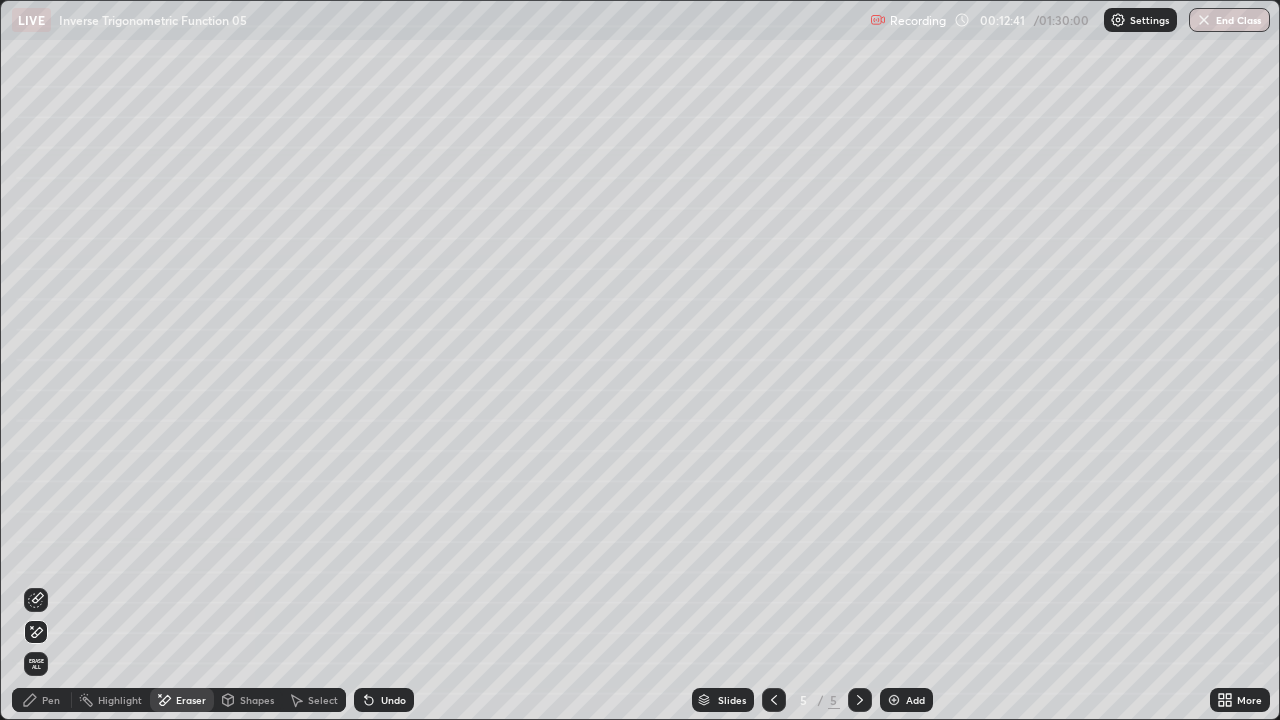 click on "Pen" at bounding box center (51, 700) 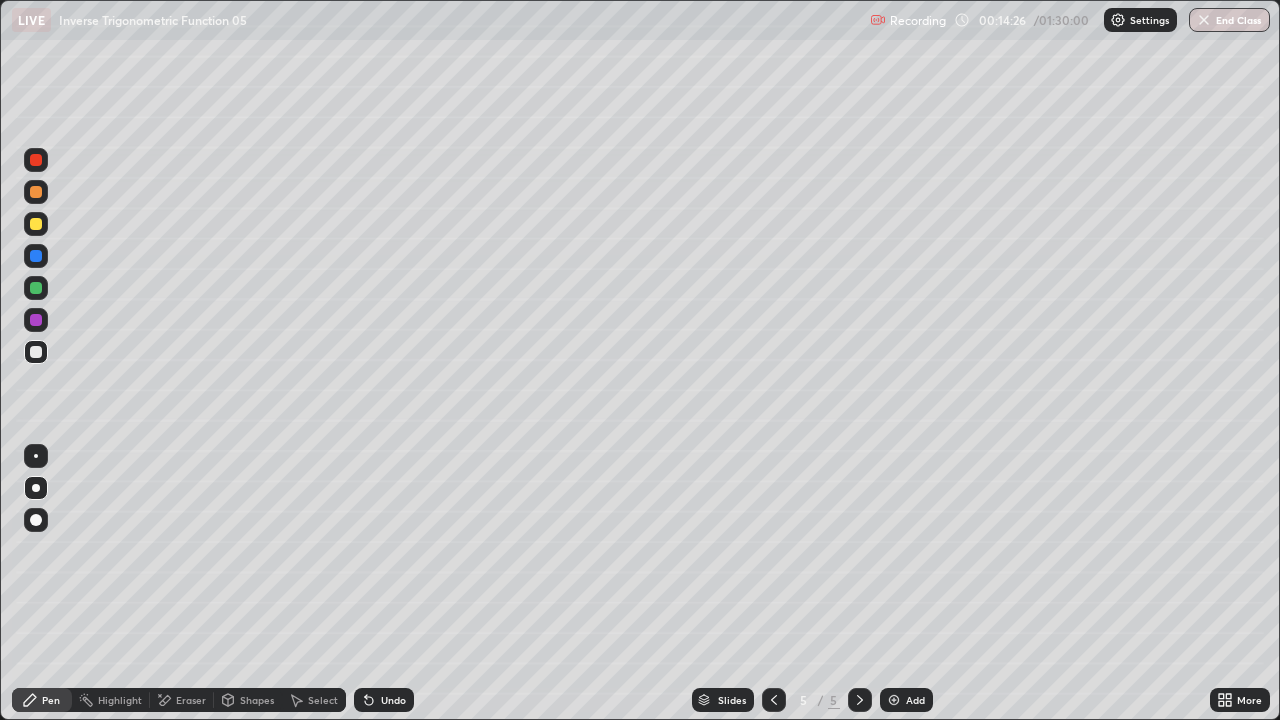 click on "Add" at bounding box center [915, 700] 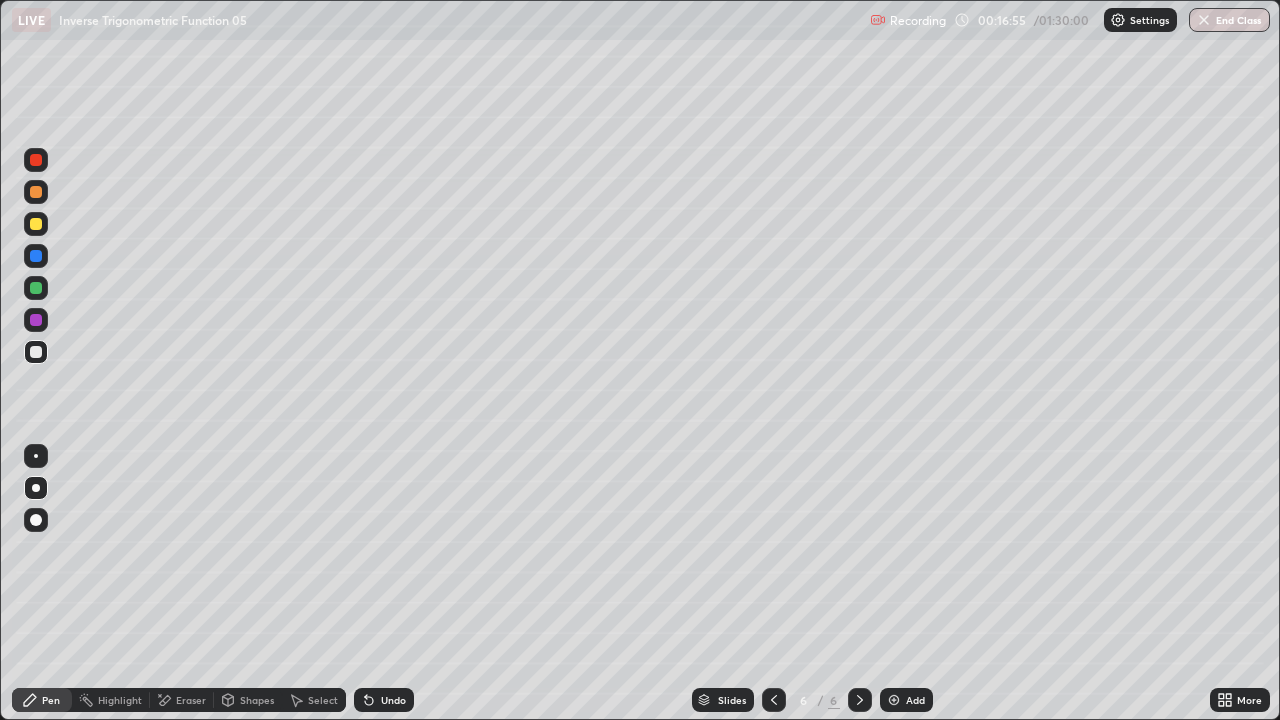 click on "Add" at bounding box center [915, 700] 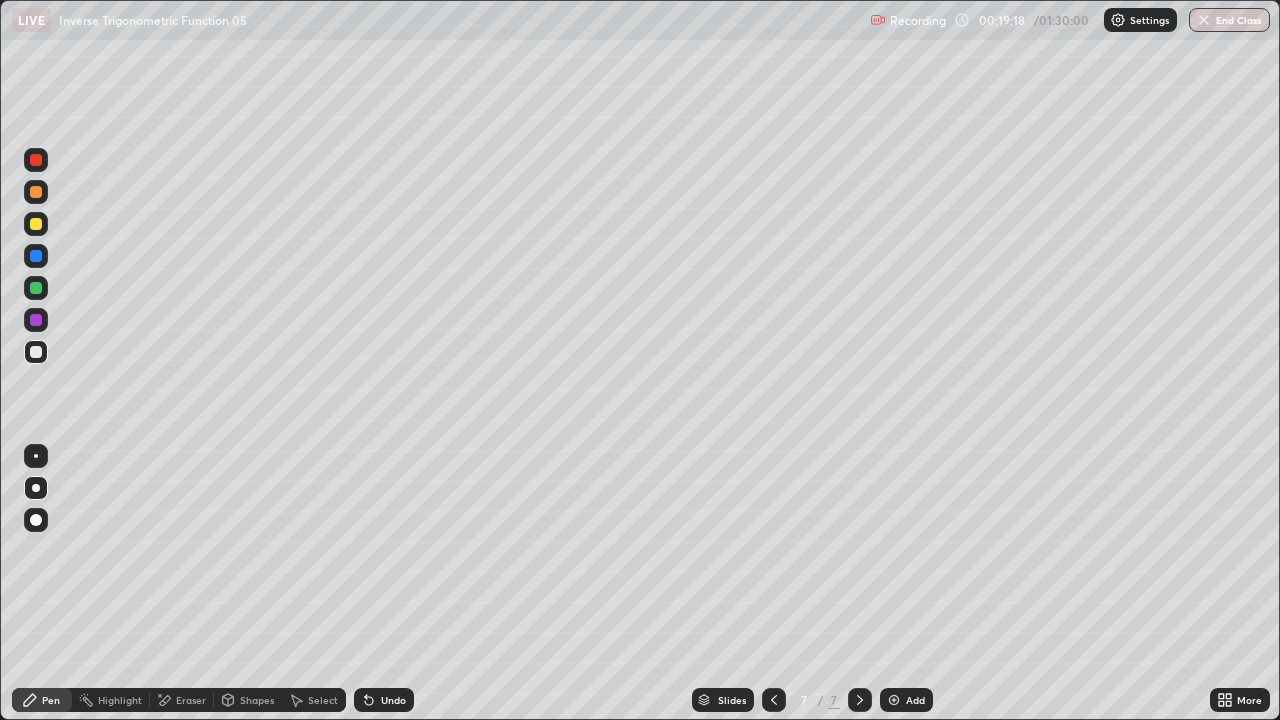 click at bounding box center (36, 288) 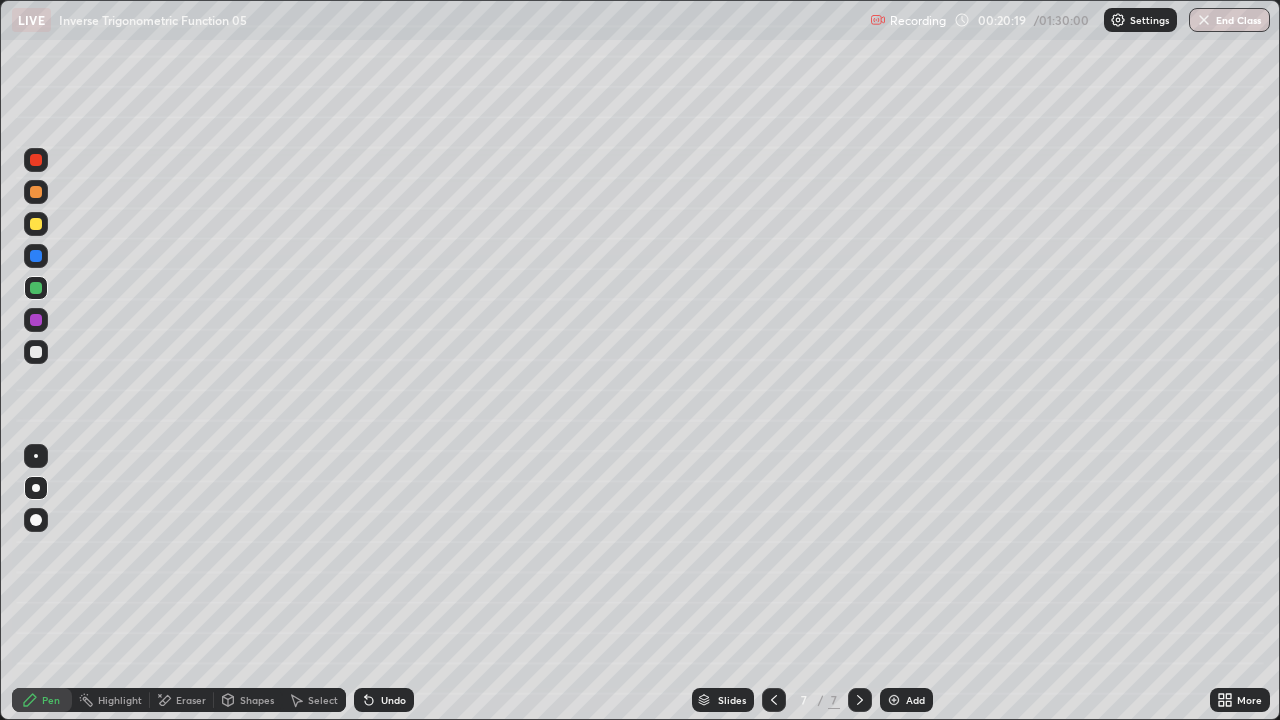click on "Eraser" at bounding box center (191, 700) 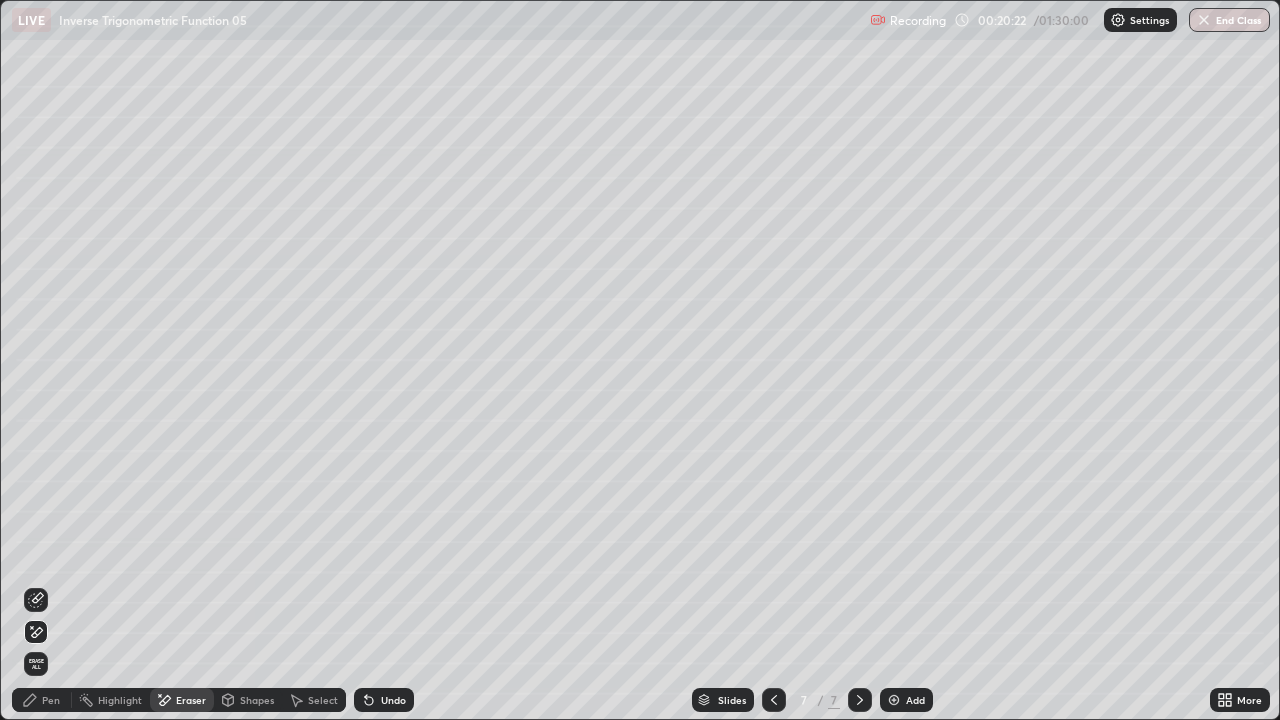 click on "Pen" at bounding box center (51, 700) 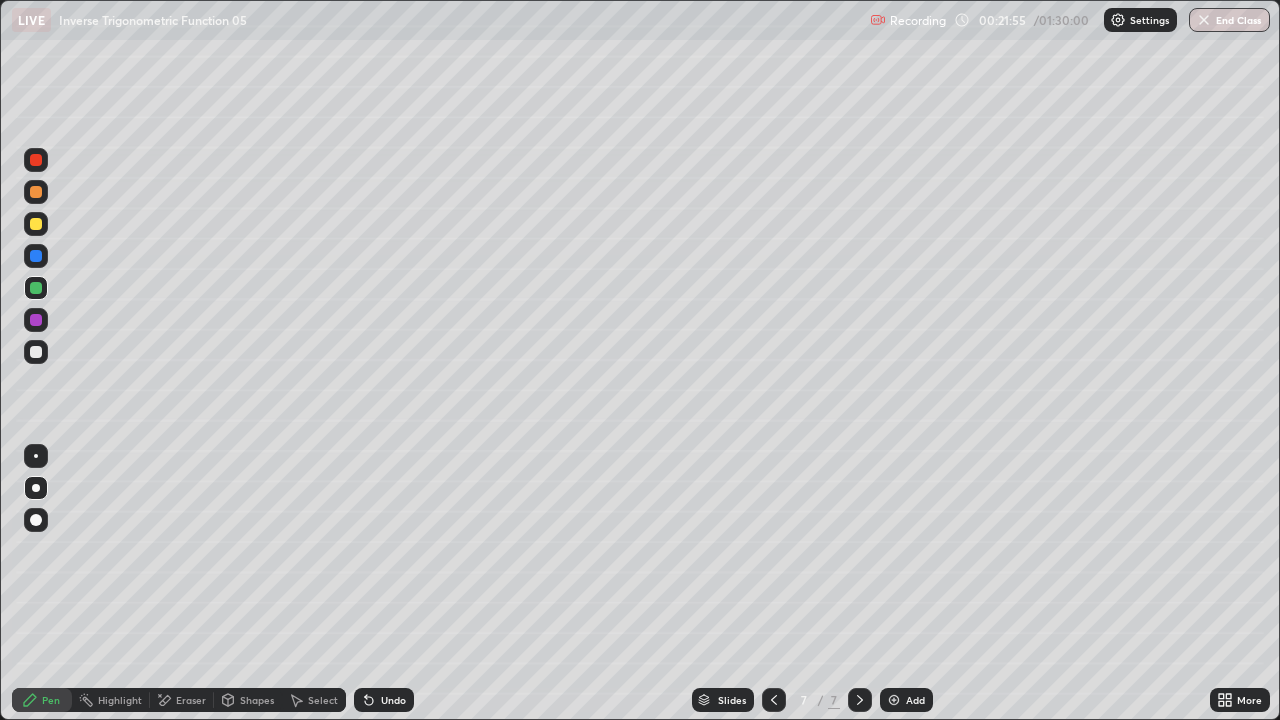 click on "Add" at bounding box center [915, 700] 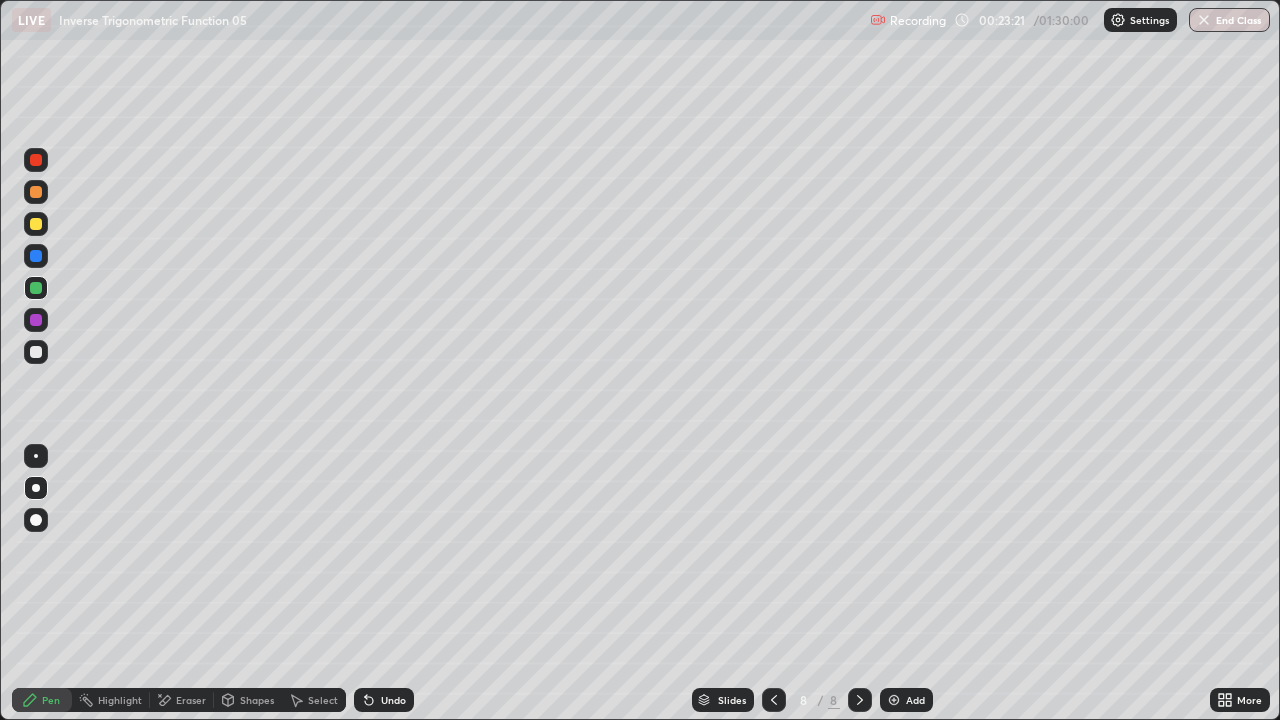 click on "Eraser" at bounding box center [182, 700] 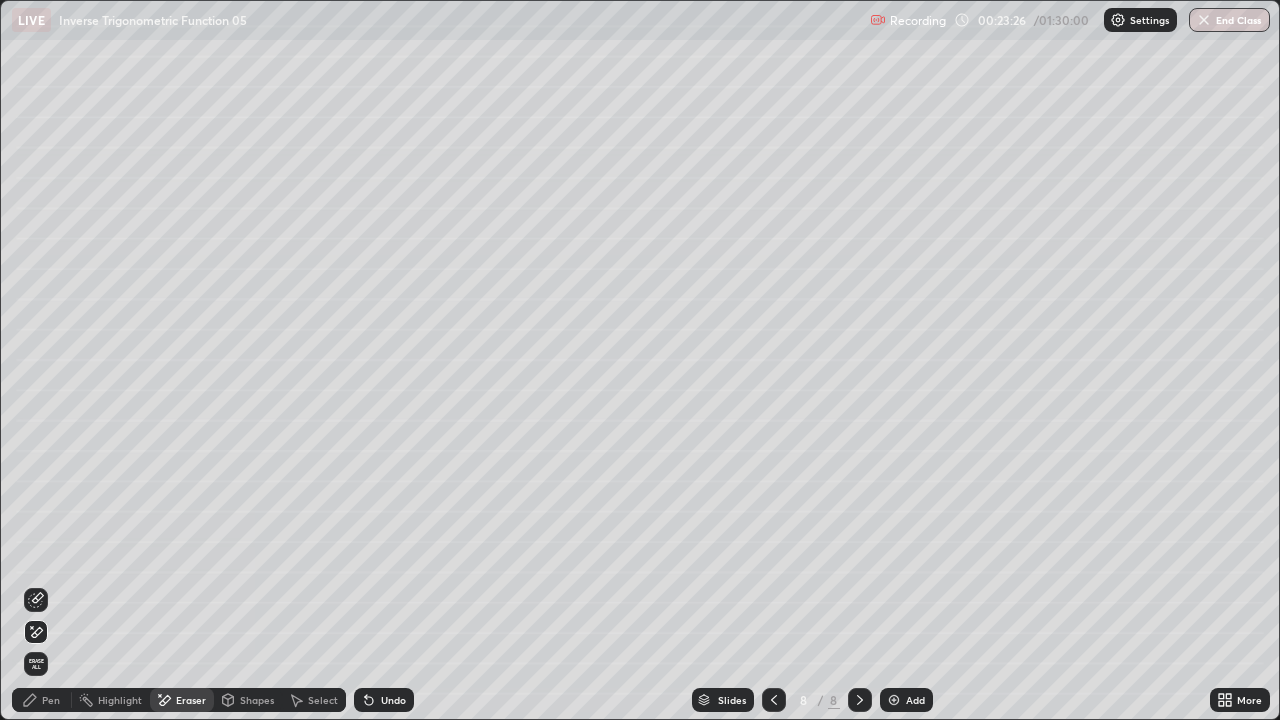 click on "Pen" at bounding box center (51, 700) 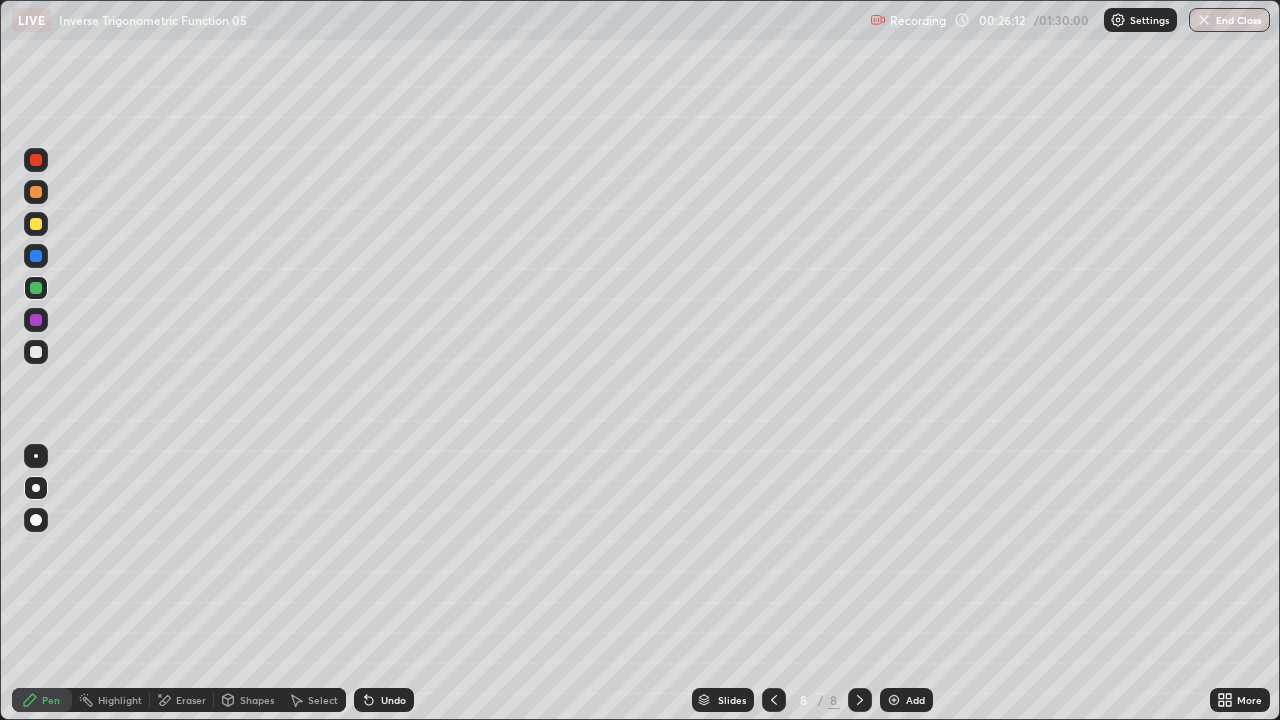 click at bounding box center [36, 352] 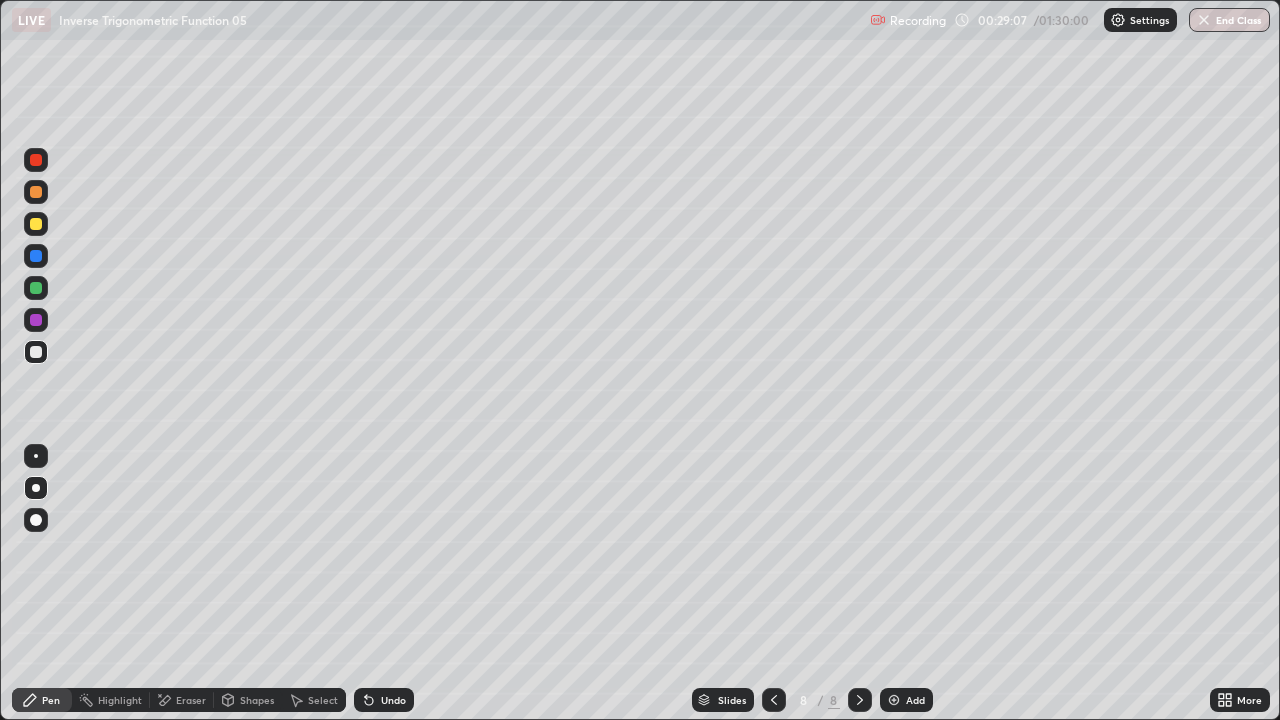 click at bounding box center (894, 700) 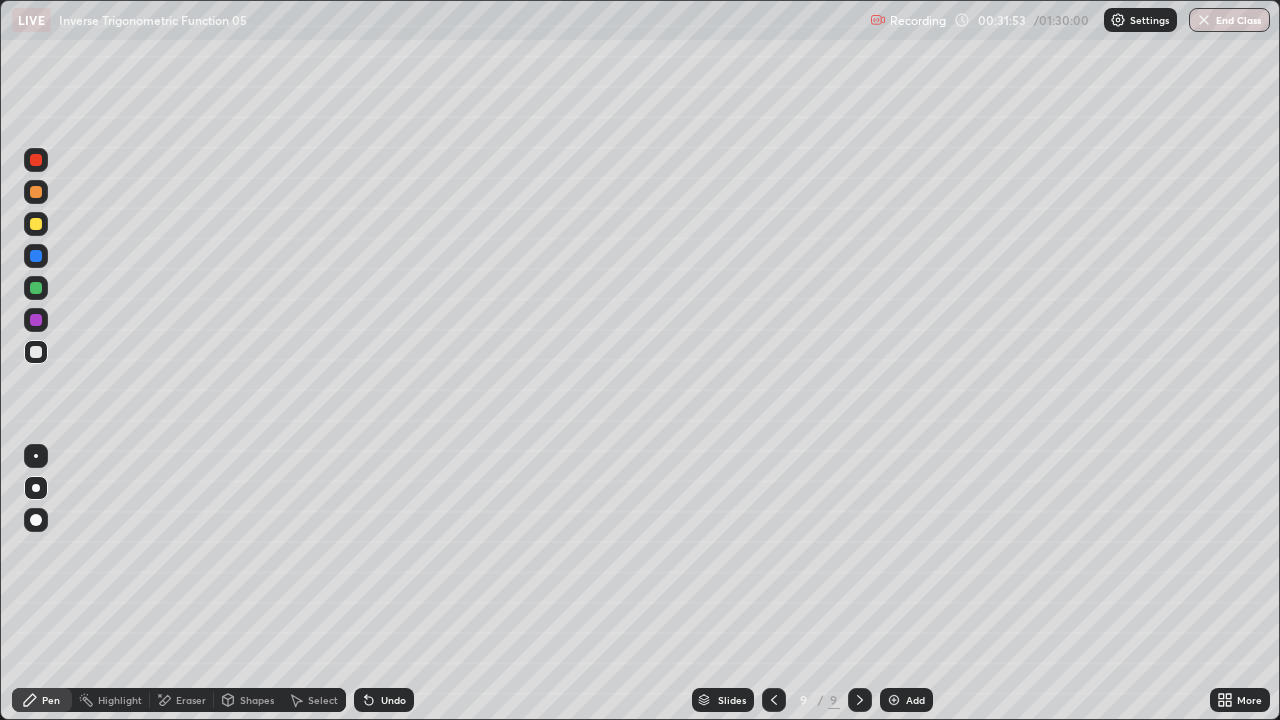 click on "Add" at bounding box center (915, 700) 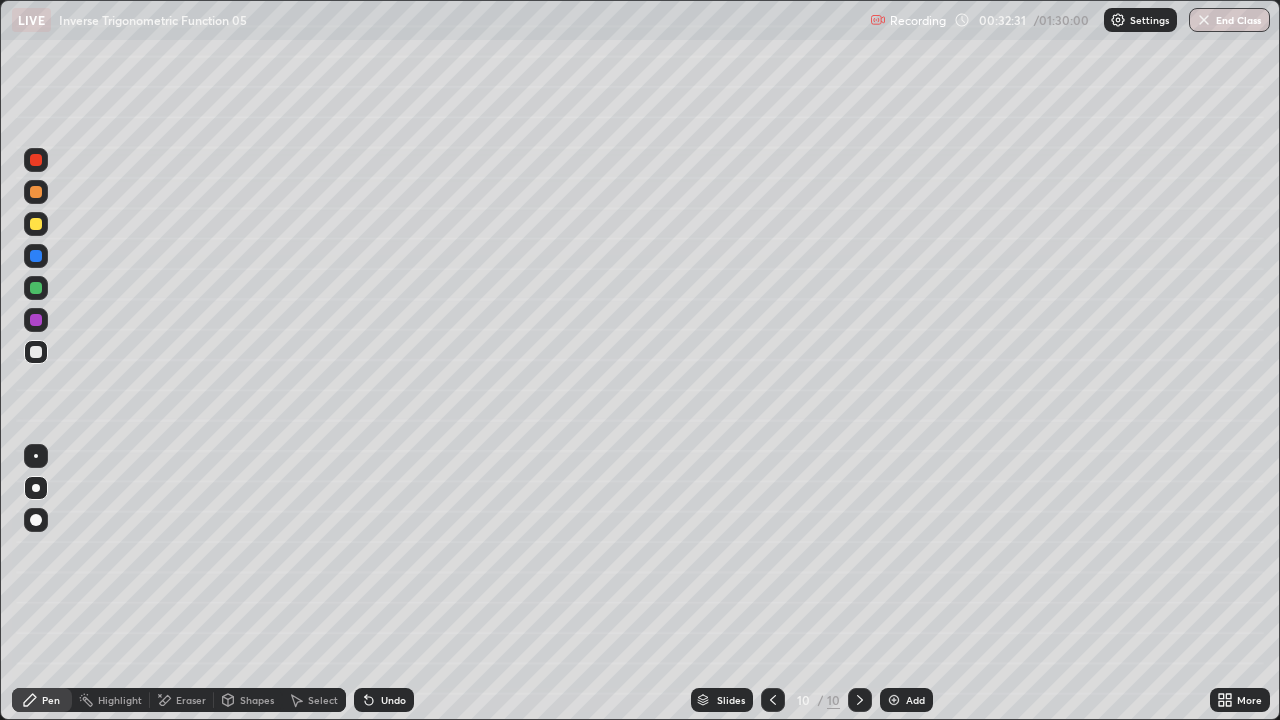 click on "Undo" at bounding box center [393, 700] 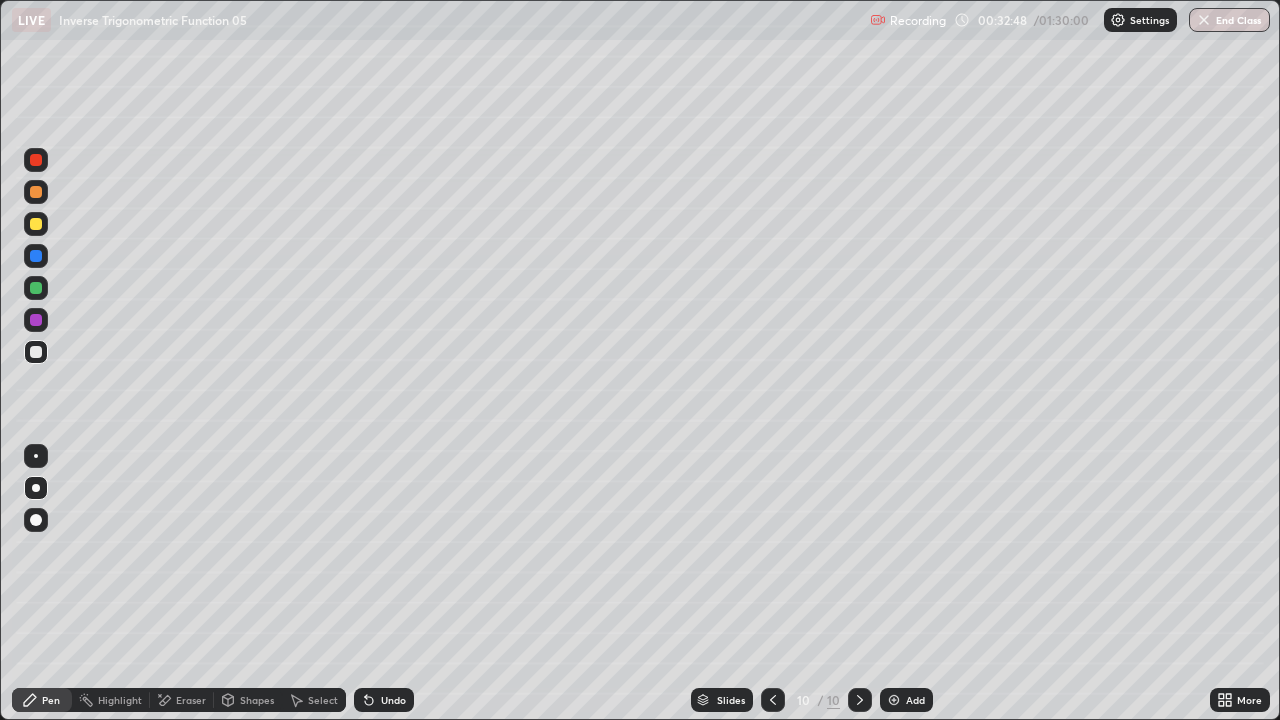 click at bounding box center (36, 256) 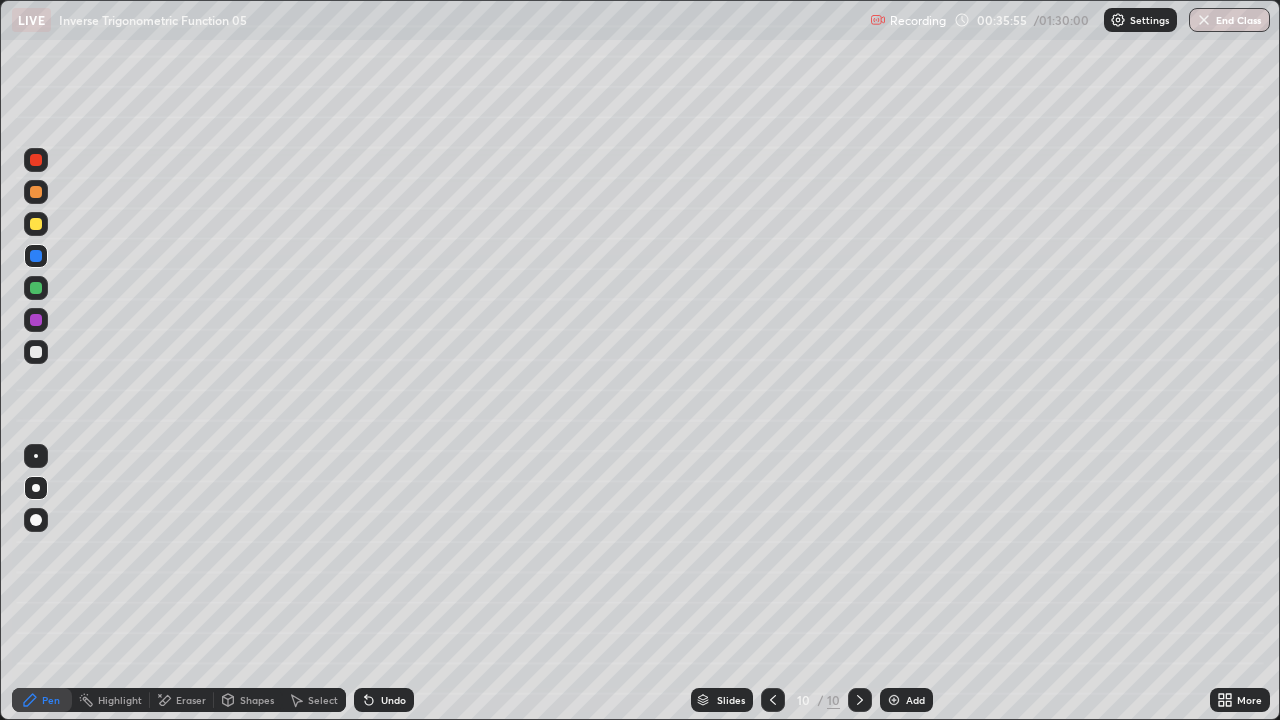 click at bounding box center (36, 352) 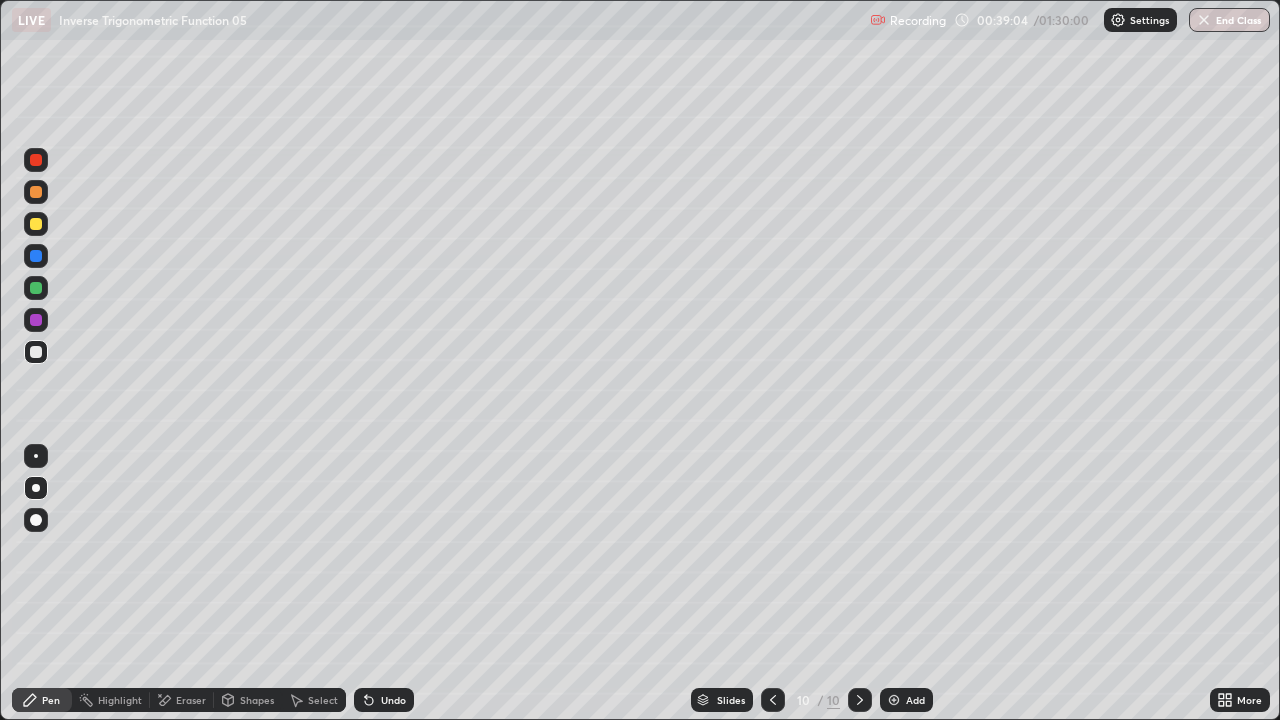 click on "Add" at bounding box center [915, 700] 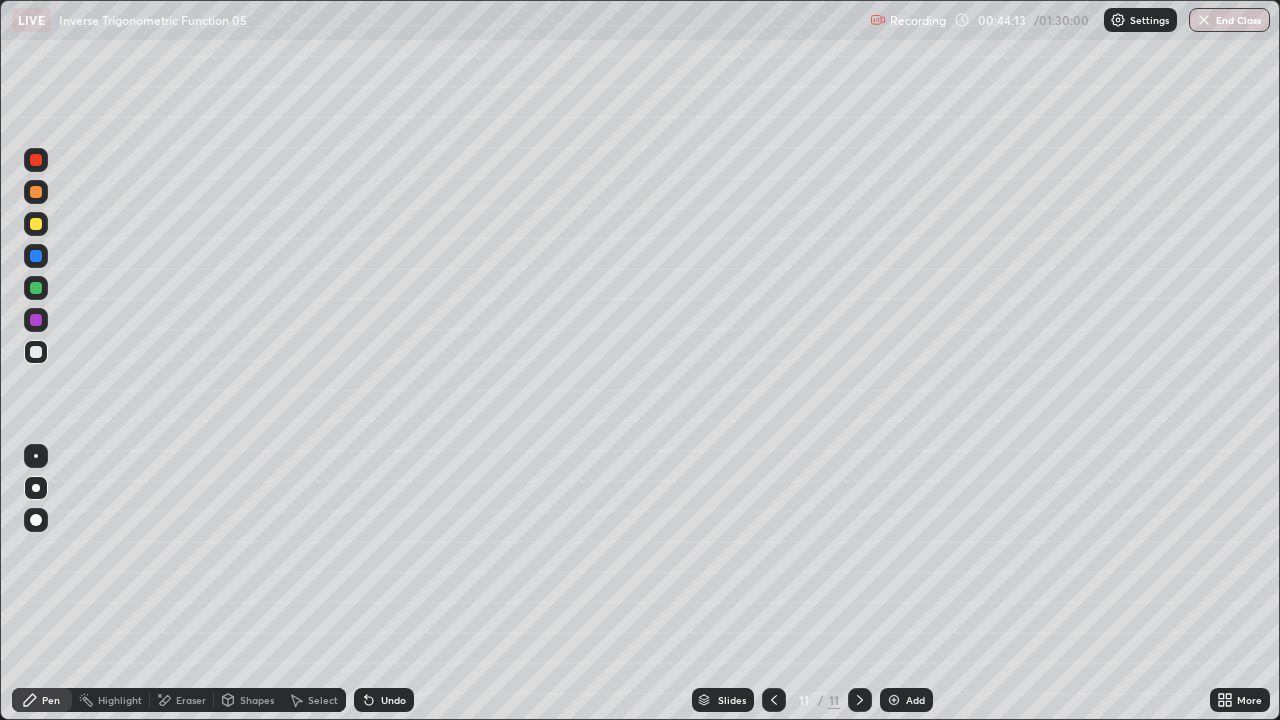click on "Add" at bounding box center (915, 700) 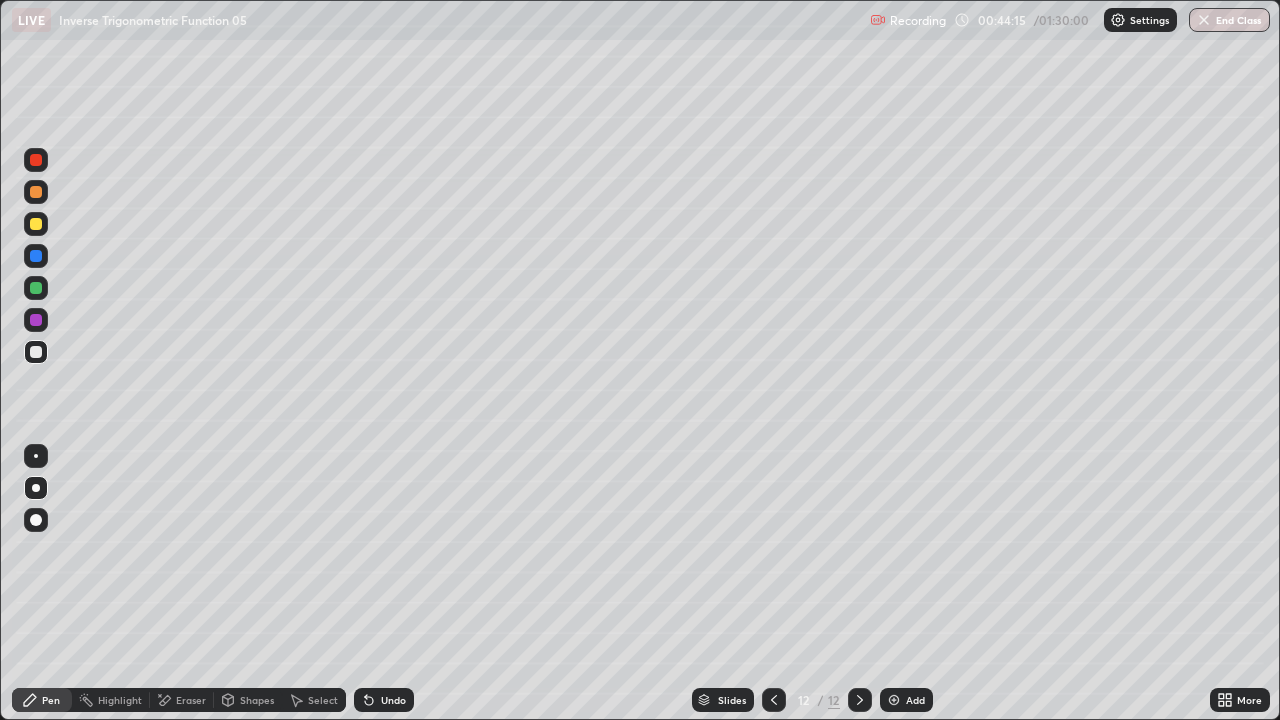 click at bounding box center (36, 224) 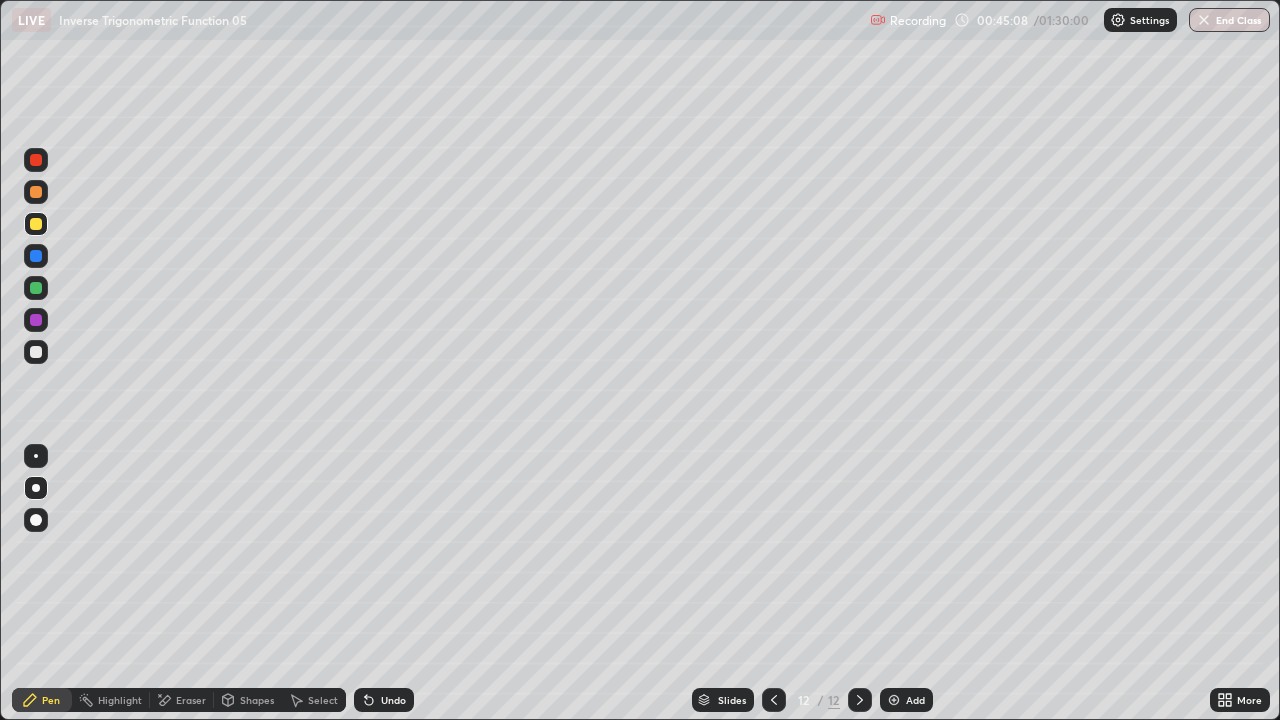 click on "Eraser" at bounding box center (191, 700) 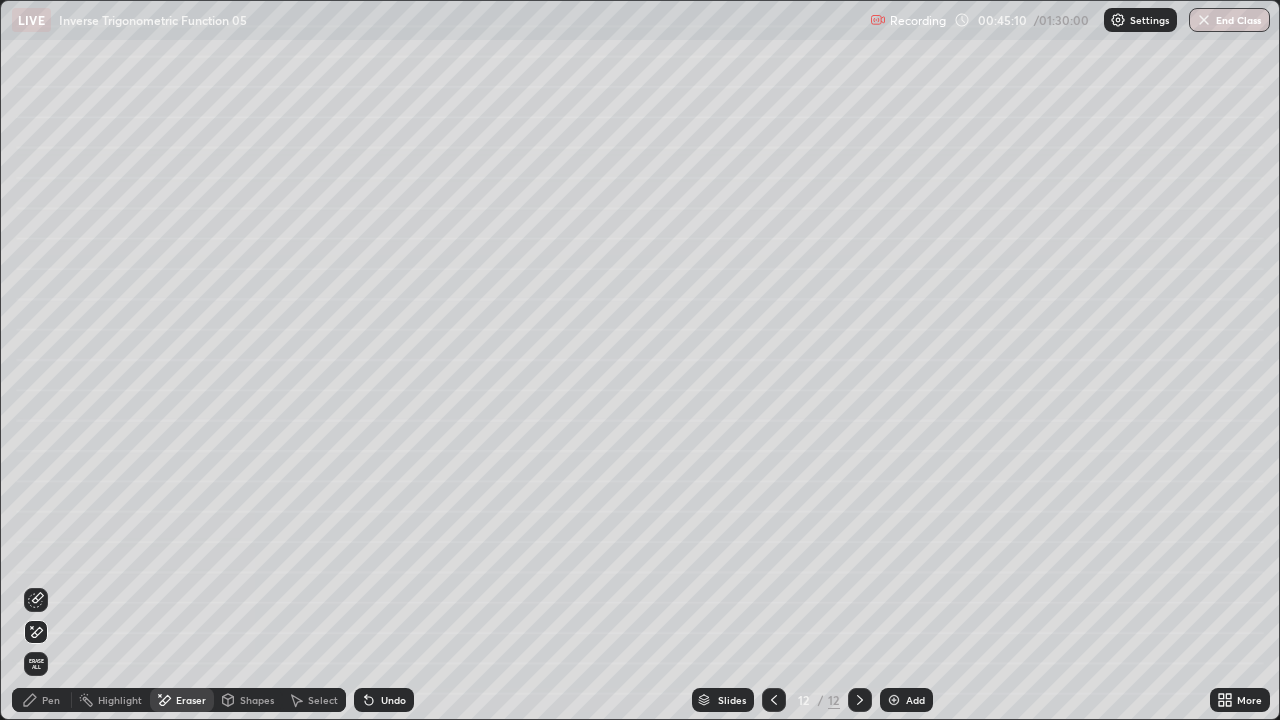 click on "Pen" at bounding box center (42, 700) 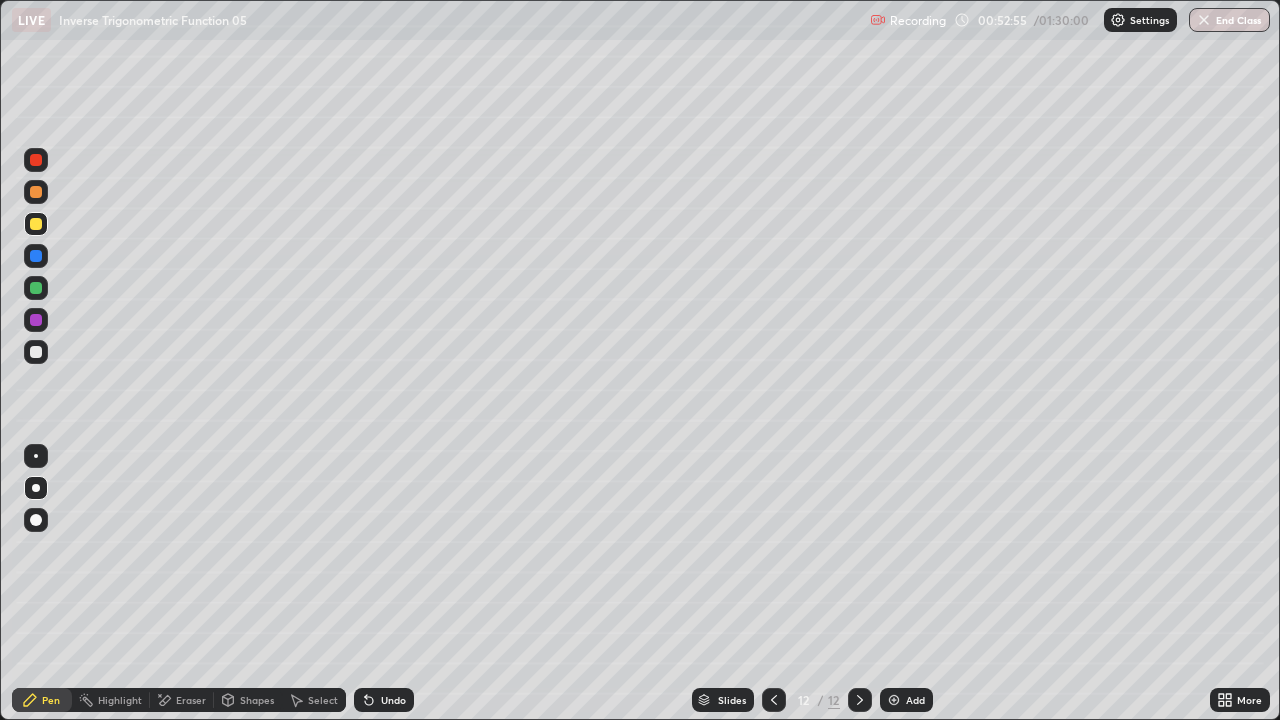 click on "Add" at bounding box center (915, 700) 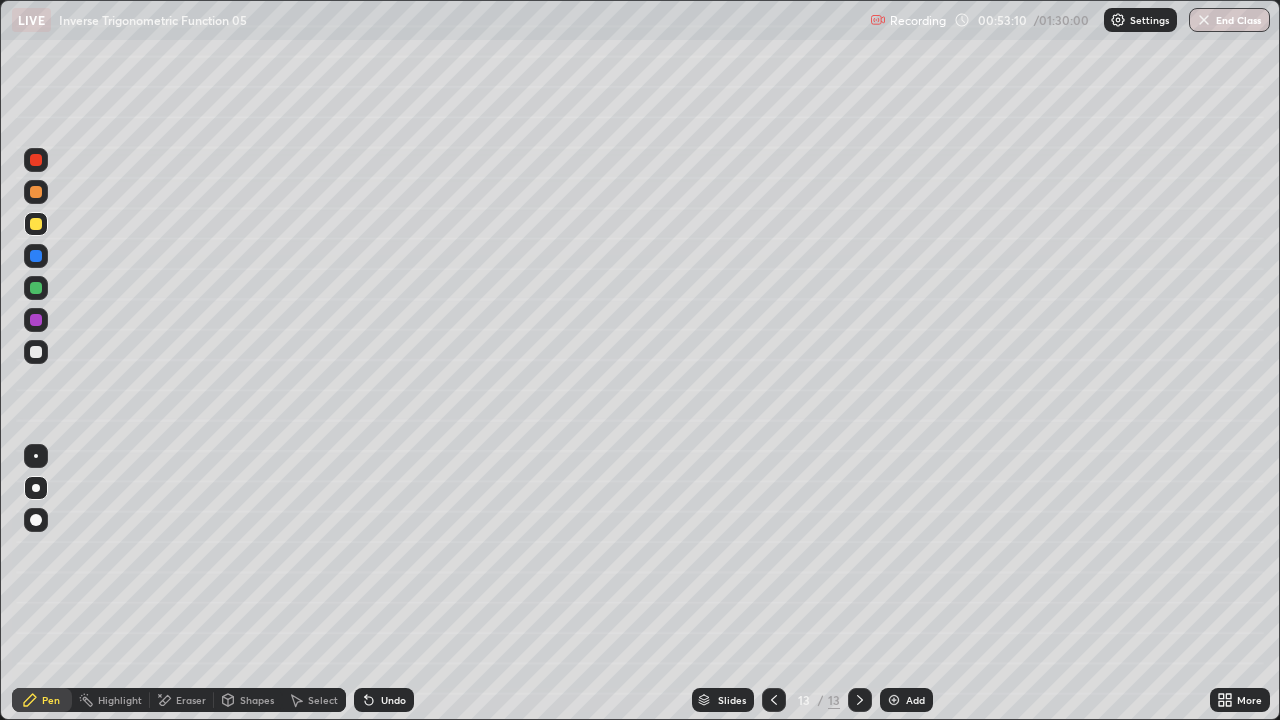 click on "Undo" at bounding box center [393, 700] 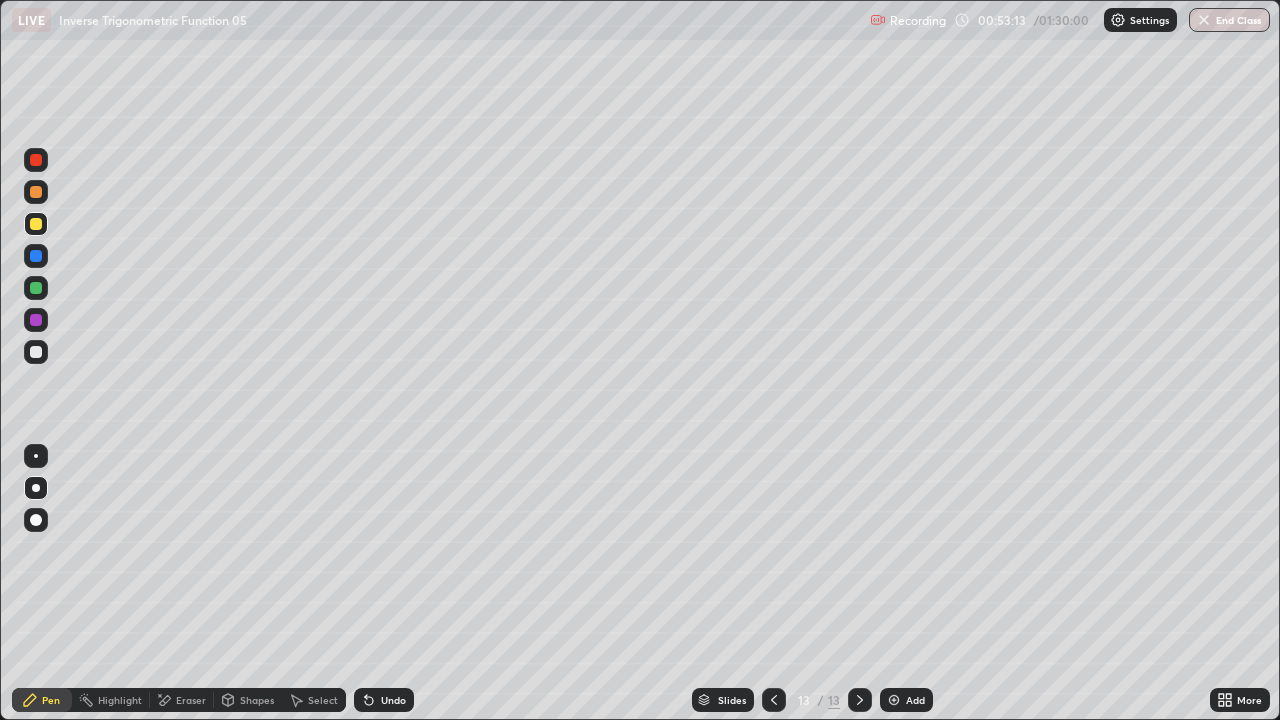 click on "Undo" at bounding box center (393, 700) 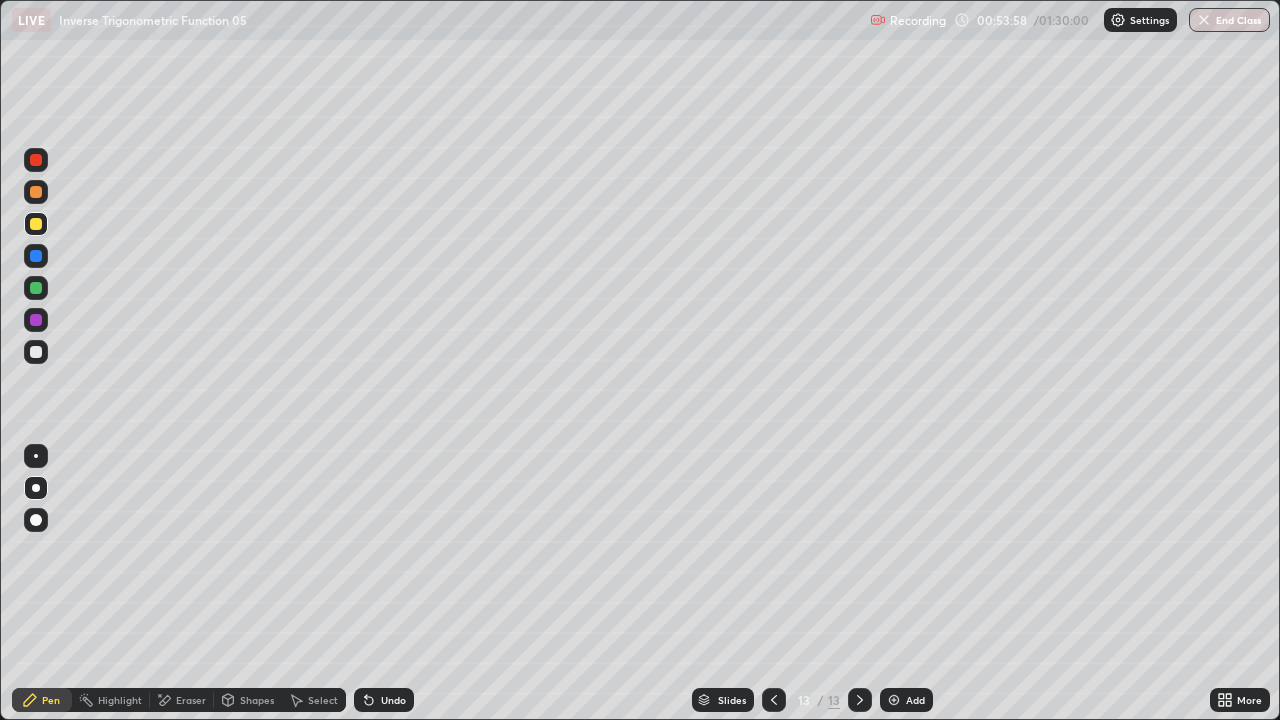 click at bounding box center (36, 352) 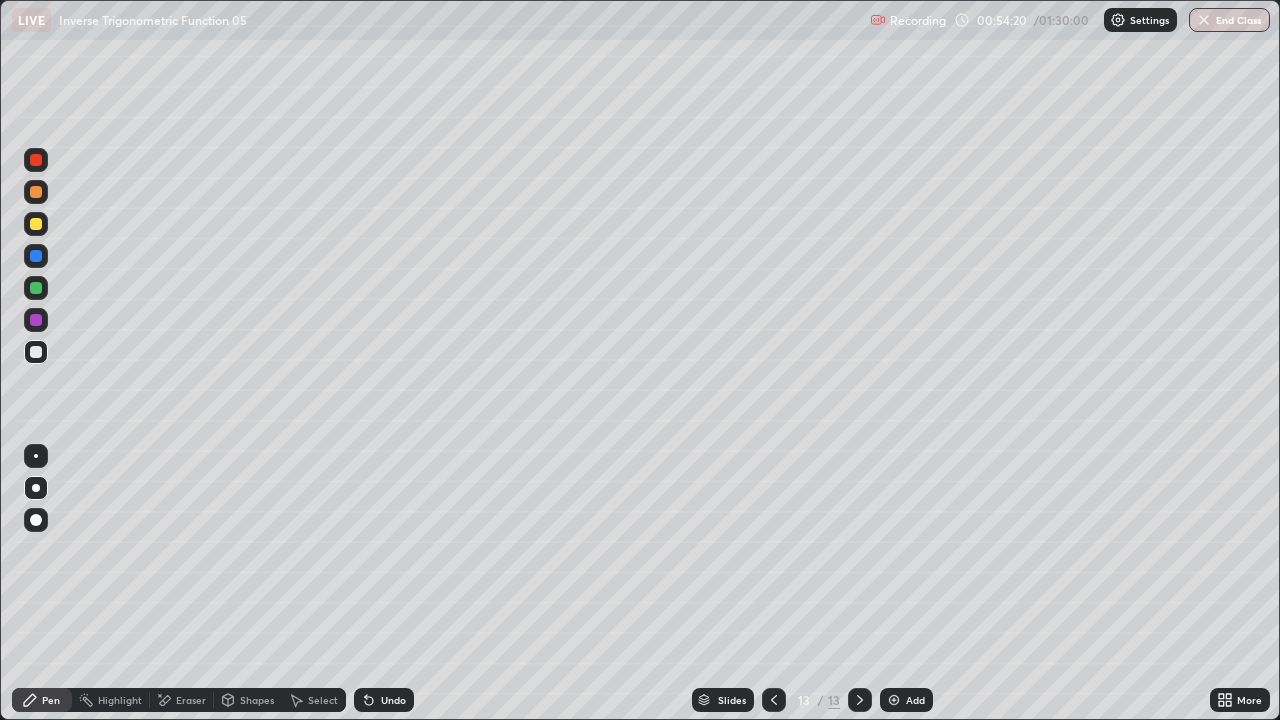 click on "Eraser" at bounding box center (191, 700) 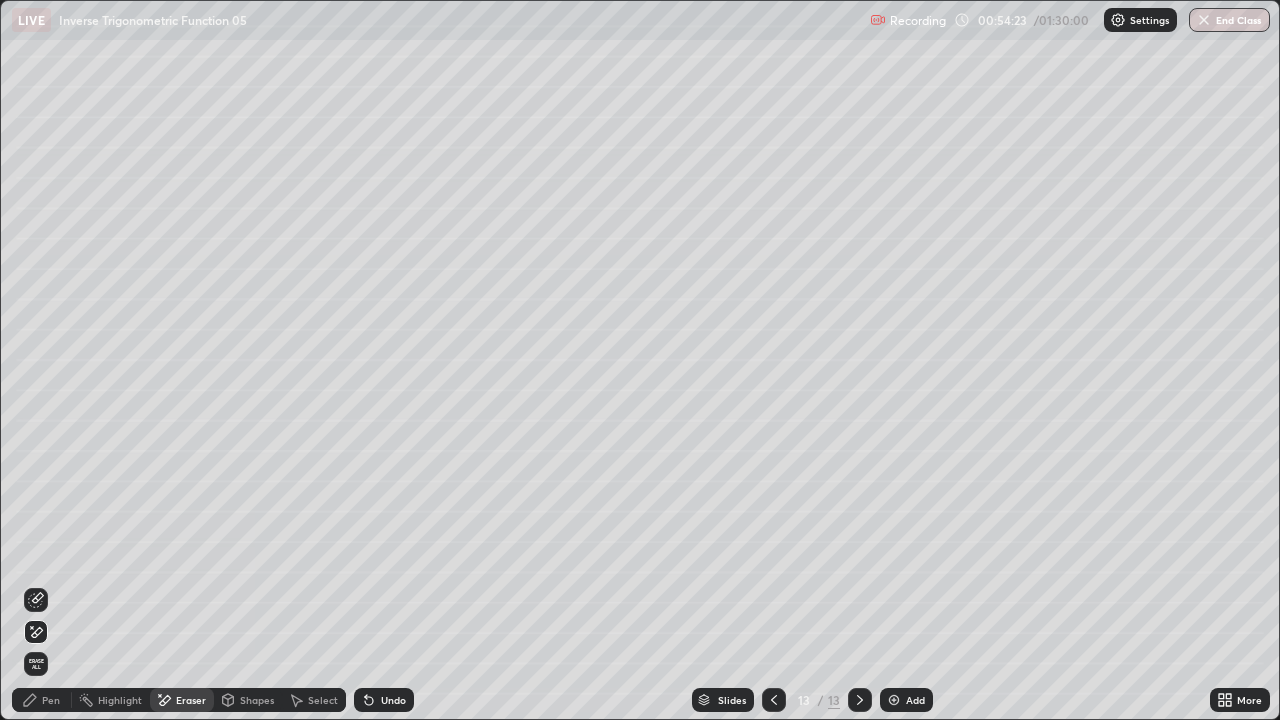 click on "Pen" at bounding box center [51, 700] 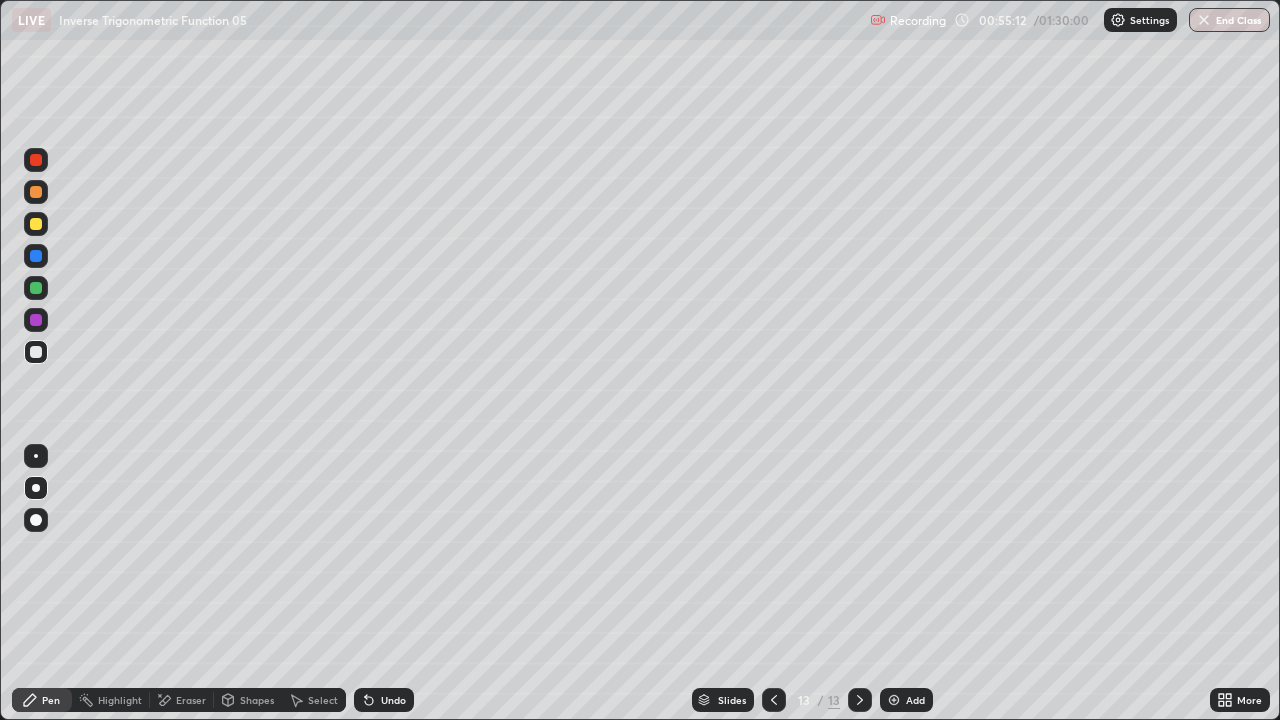 click on "Eraser" at bounding box center [191, 700] 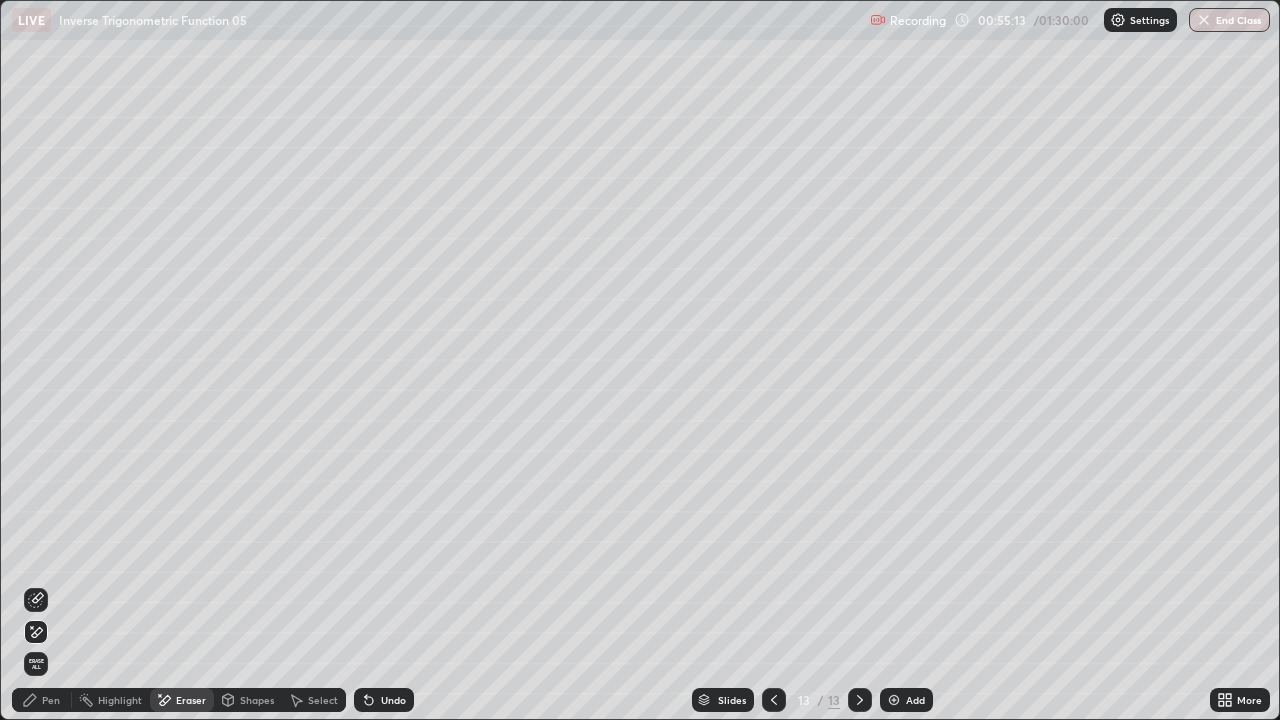 click on "Pen" at bounding box center (51, 700) 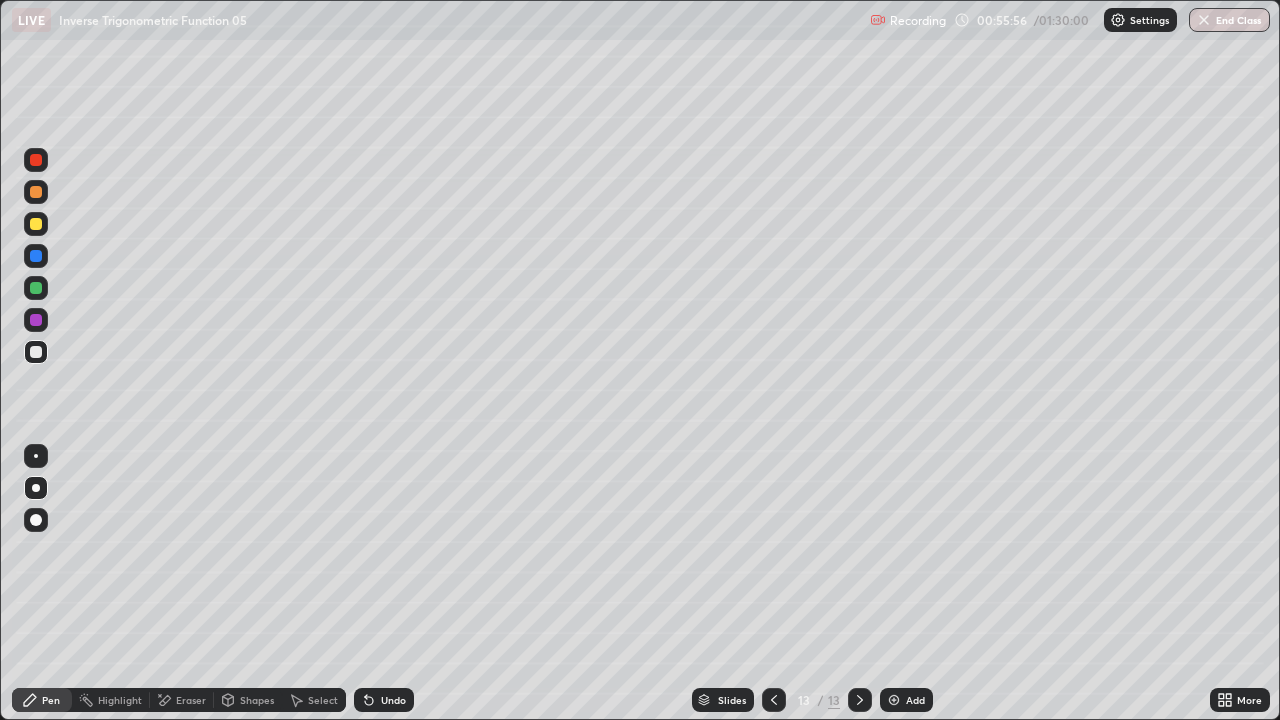 click on "Select" at bounding box center (323, 700) 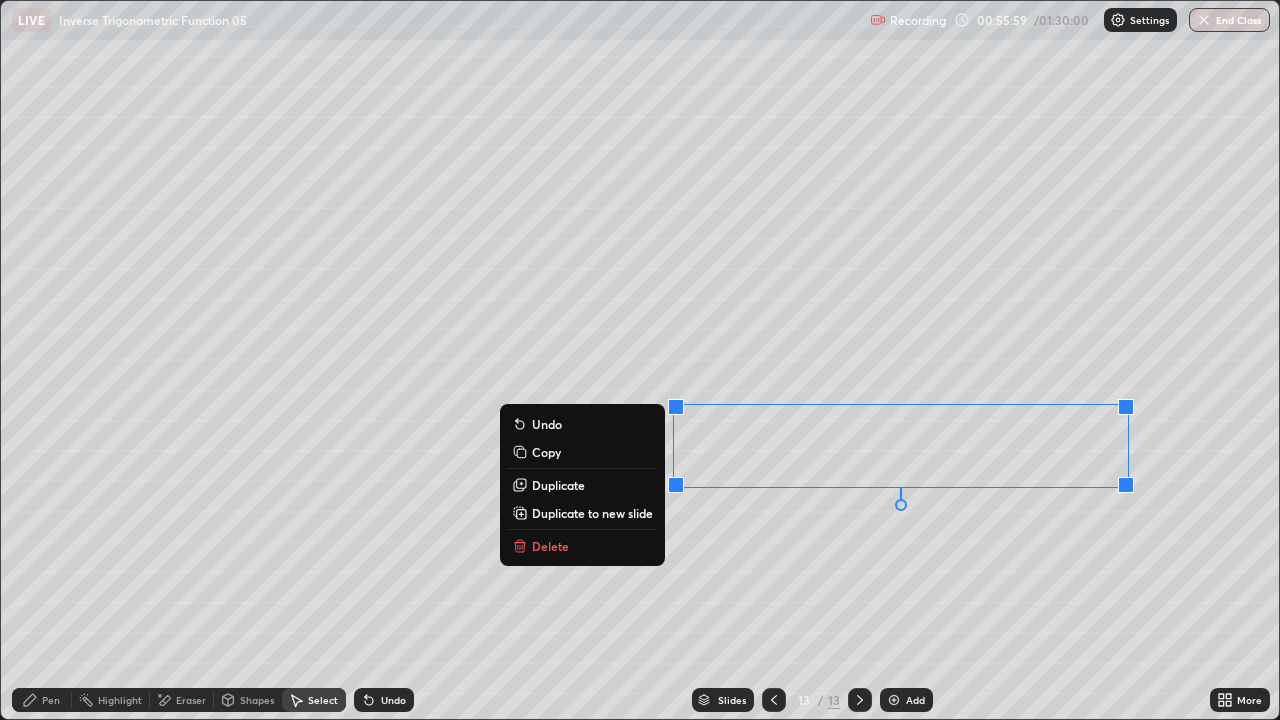 click on "Duplicate to new slide" at bounding box center [592, 513] 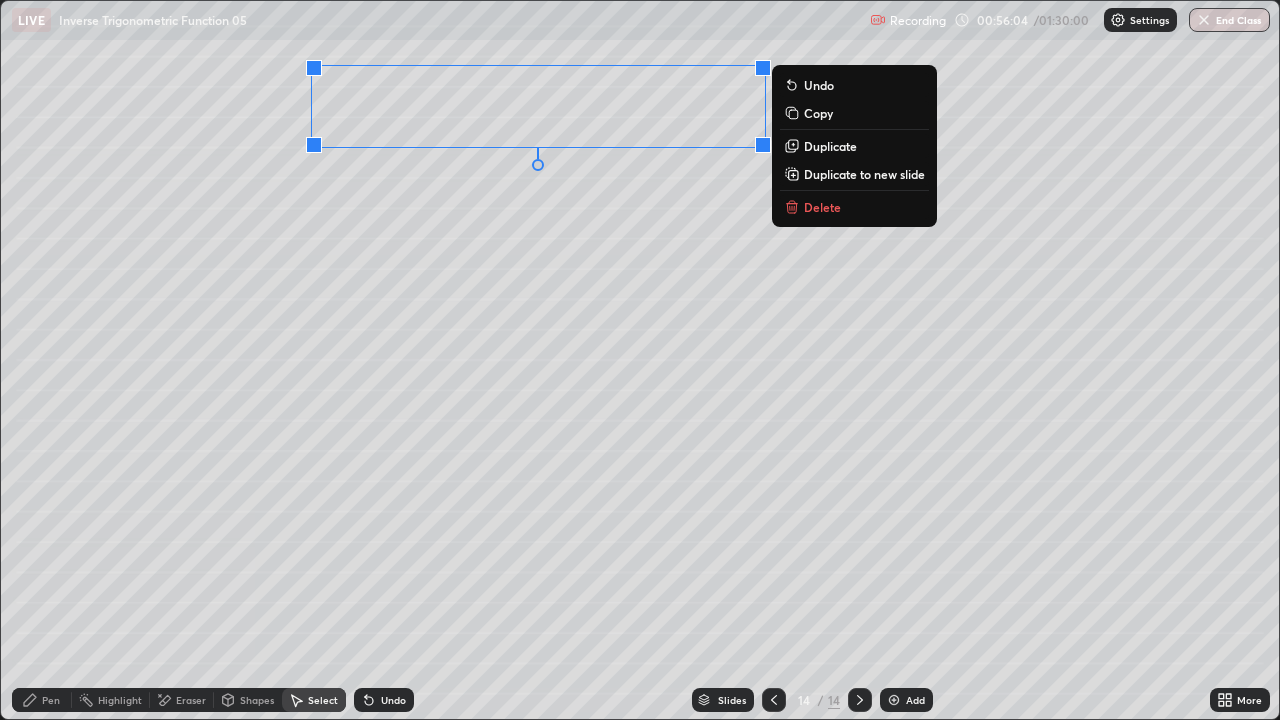 click on "Pen" at bounding box center [51, 700] 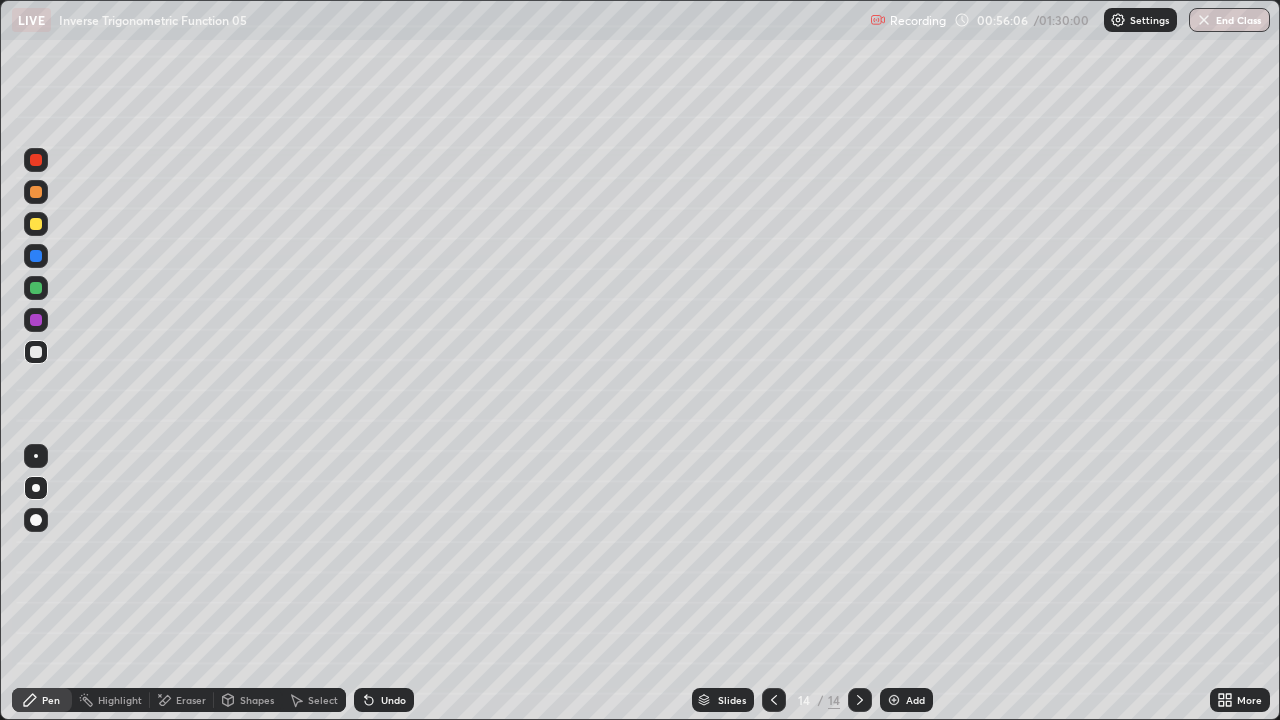 click at bounding box center (36, 288) 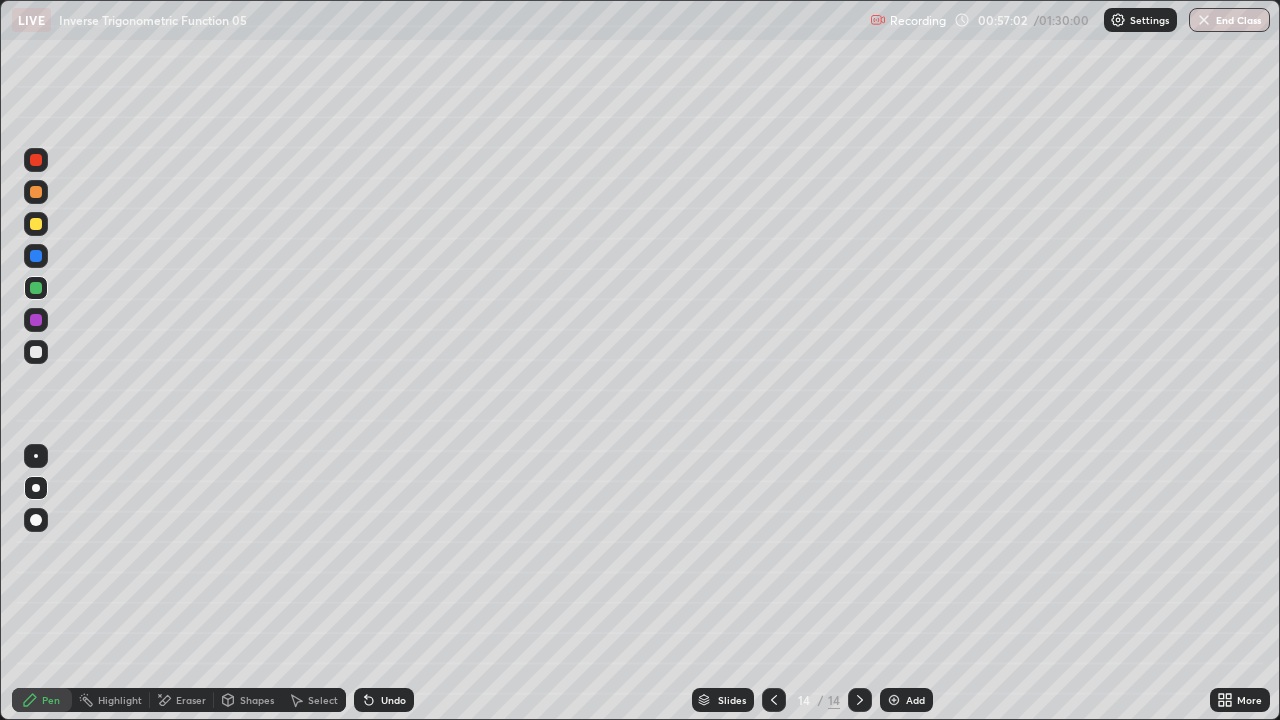 click at bounding box center [36, 320] 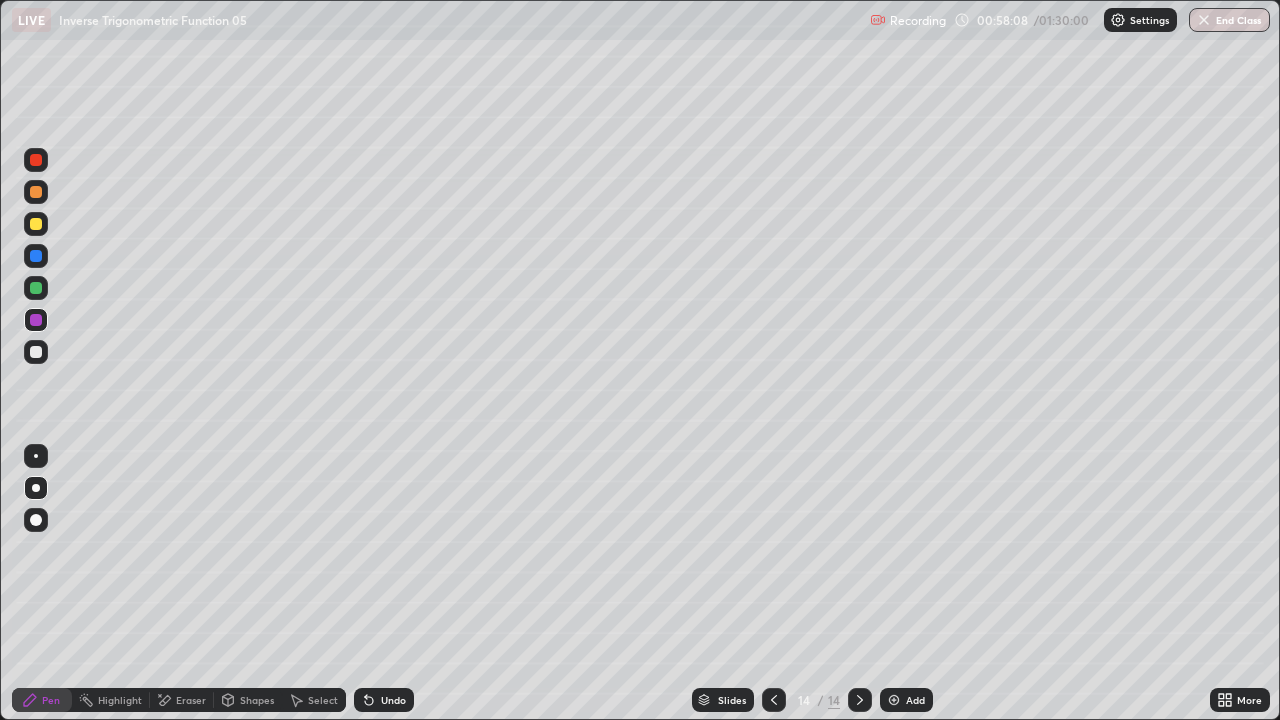 click 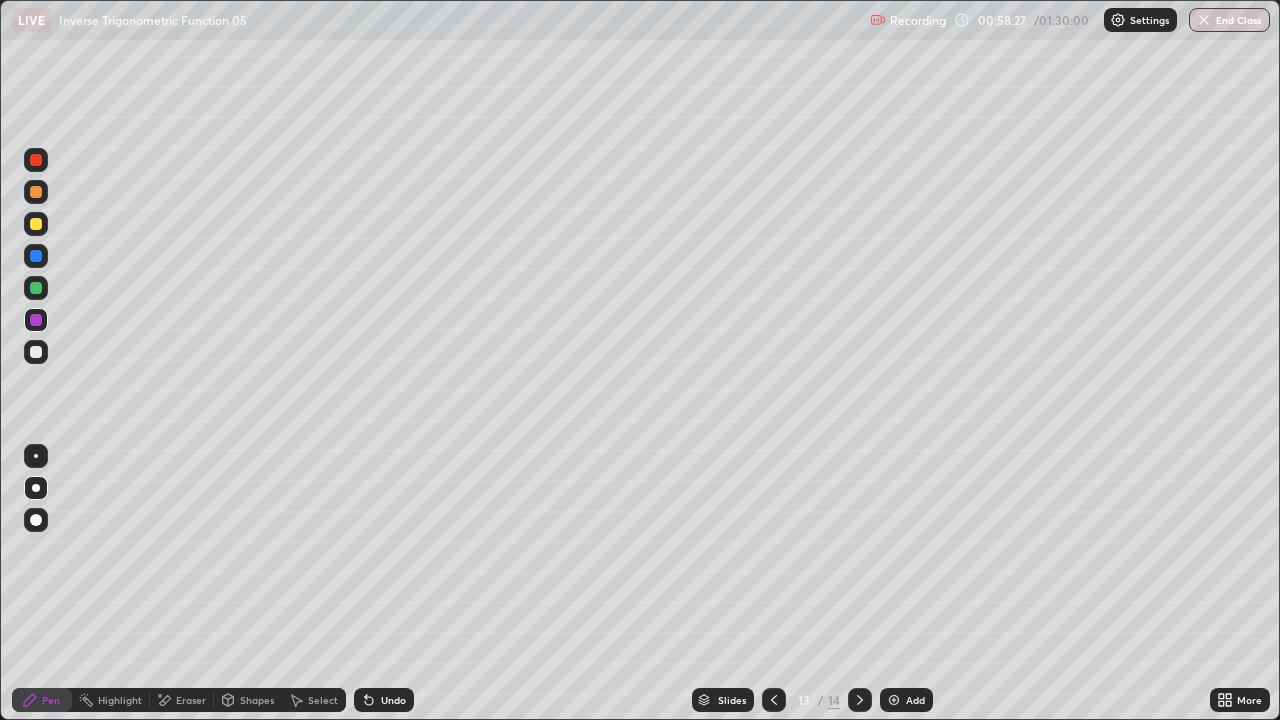 click at bounding box center [860, 700] 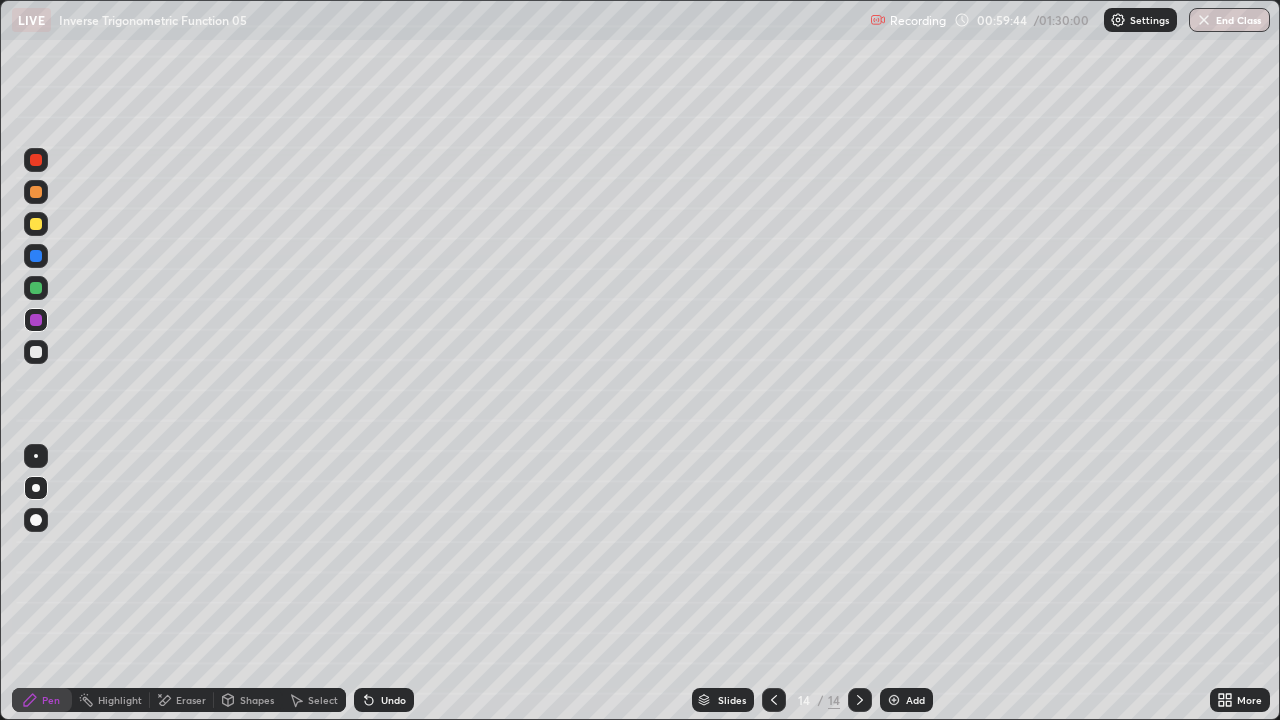 click 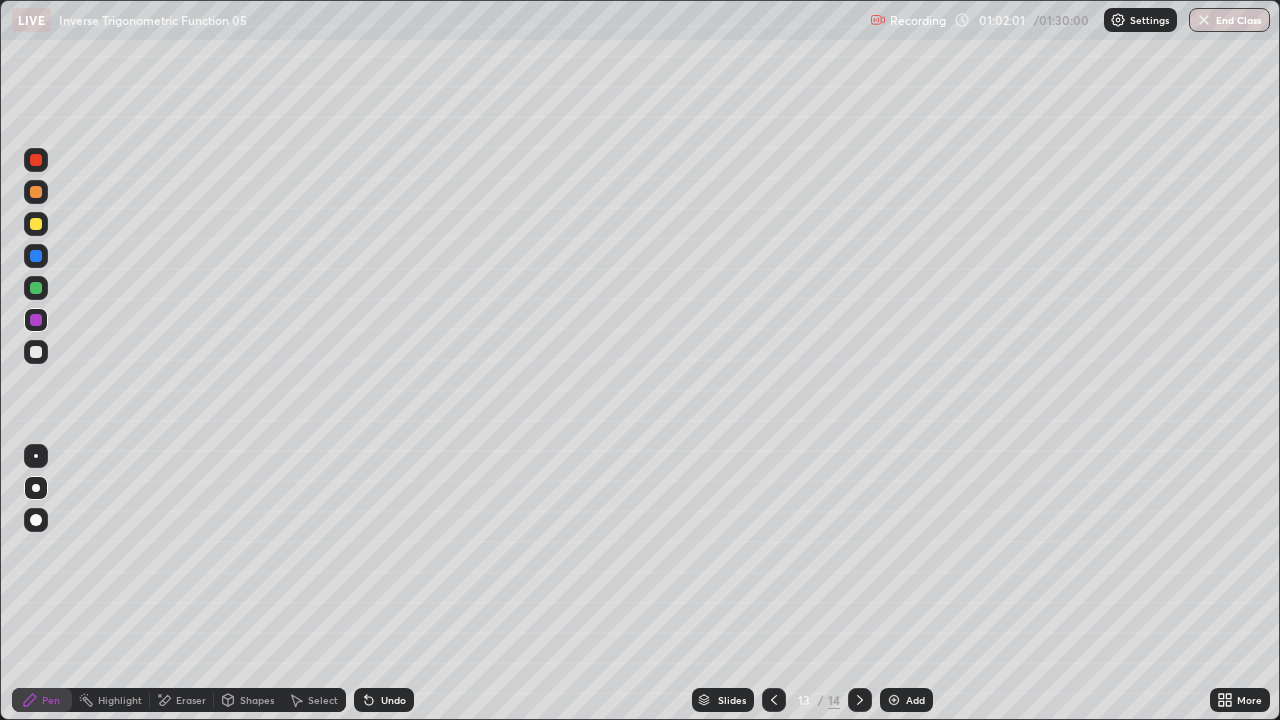 click 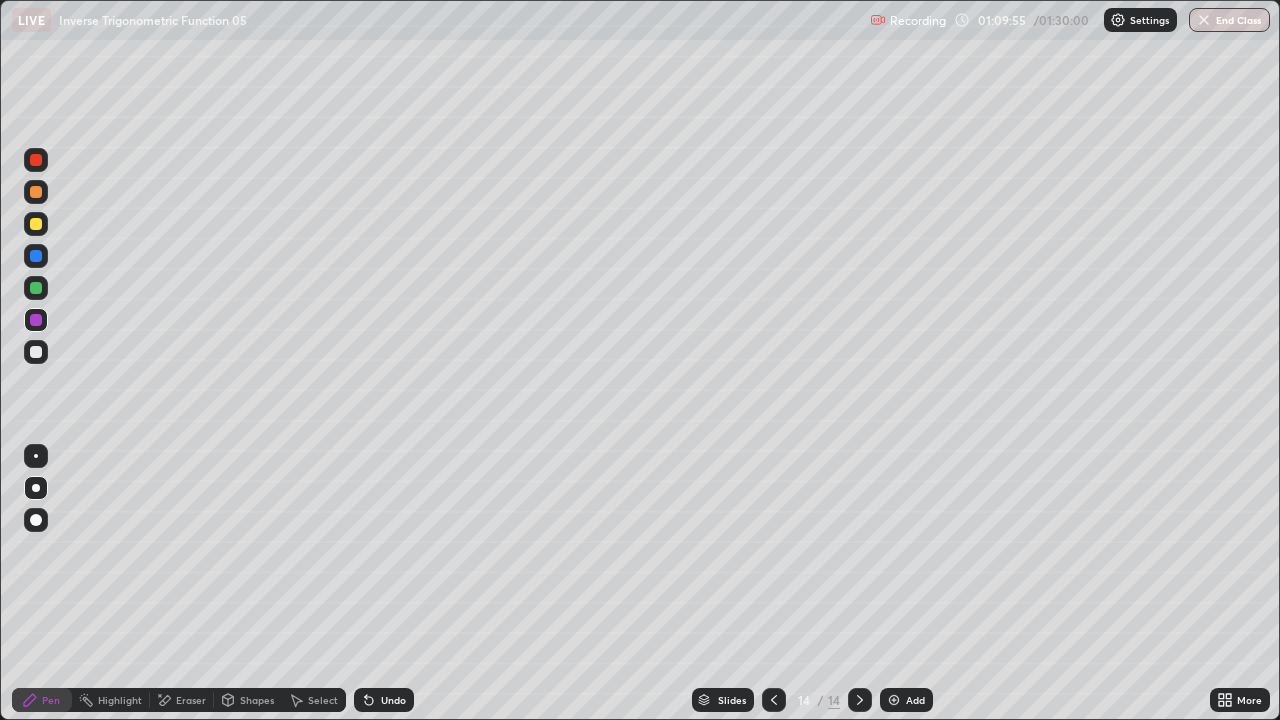 click on "Add" at bounding box center [906, 700] 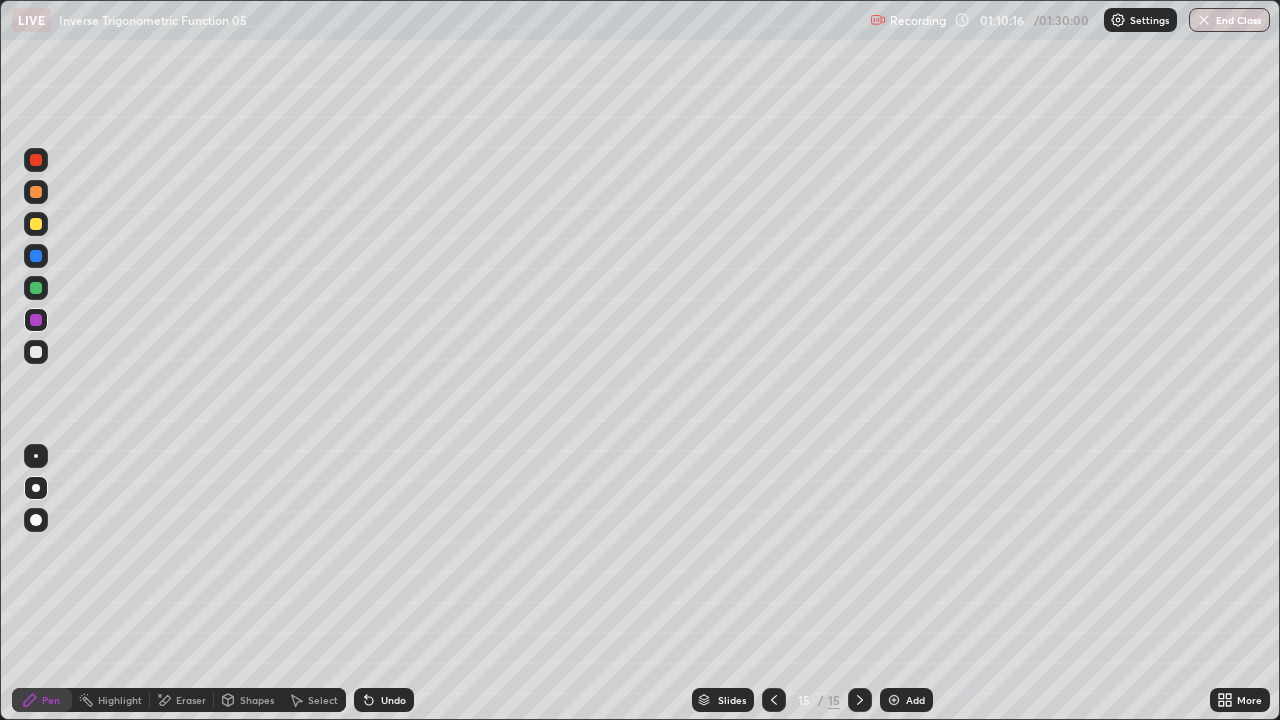 click at bounding box center [36, 352] 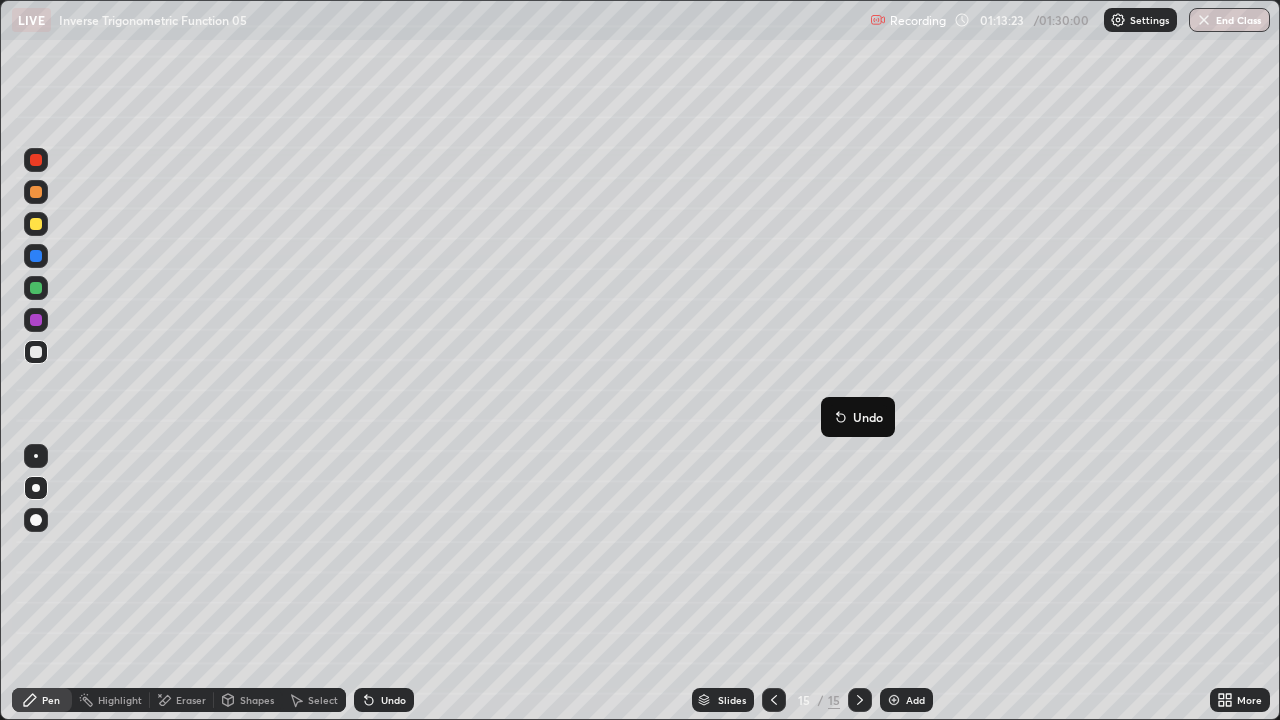 click on "End Class" at bounding box center (1229, 20) 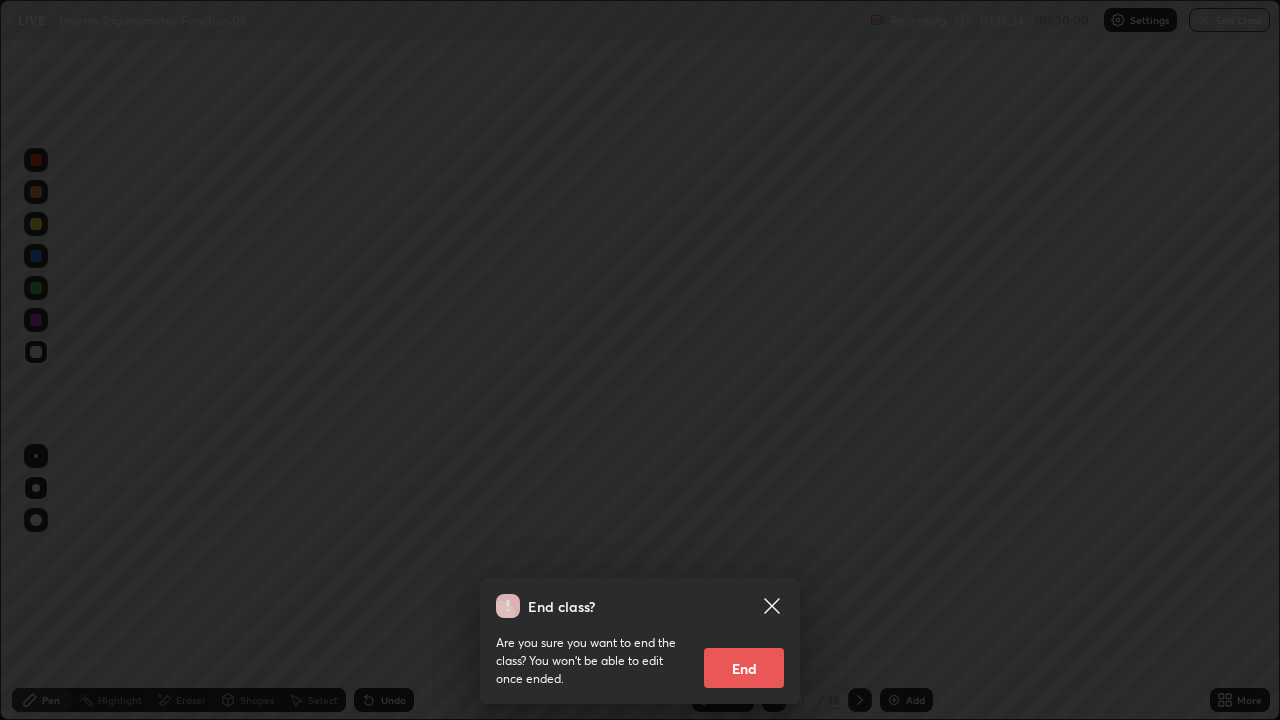 click on "End" at bounding box center (744, 668) 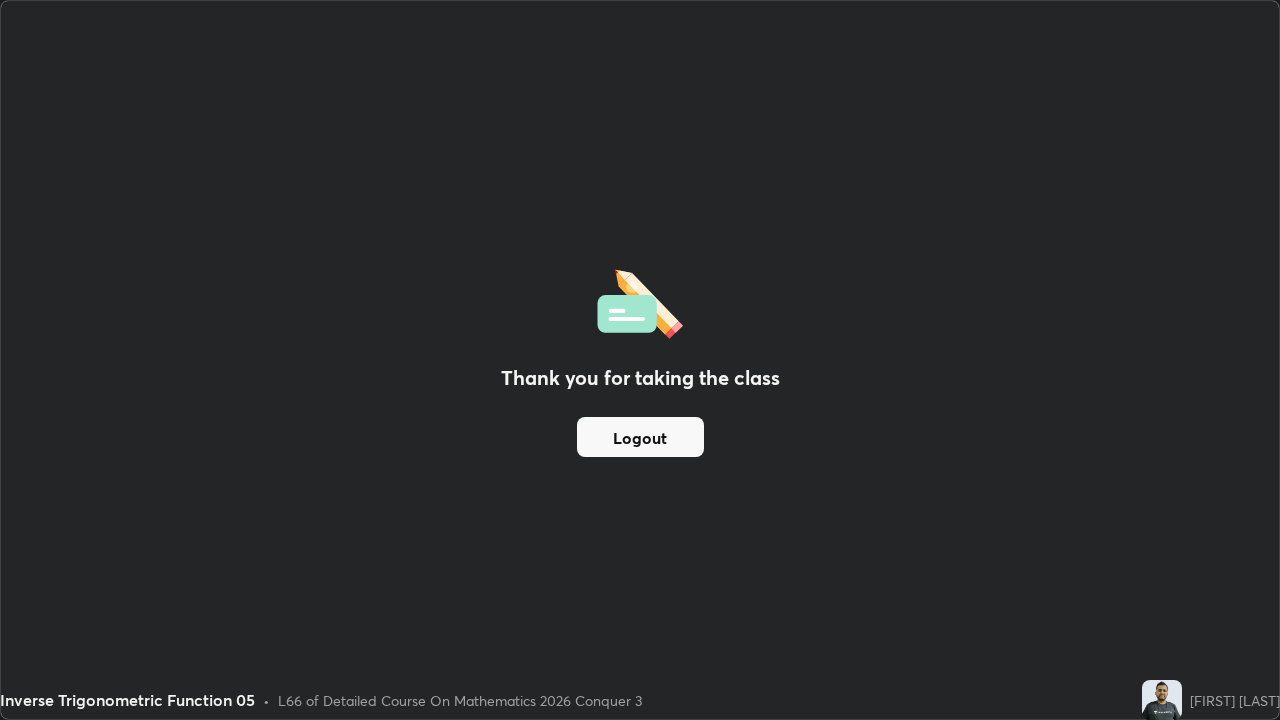 click on "Logout" at bounding box center [640, 437] 